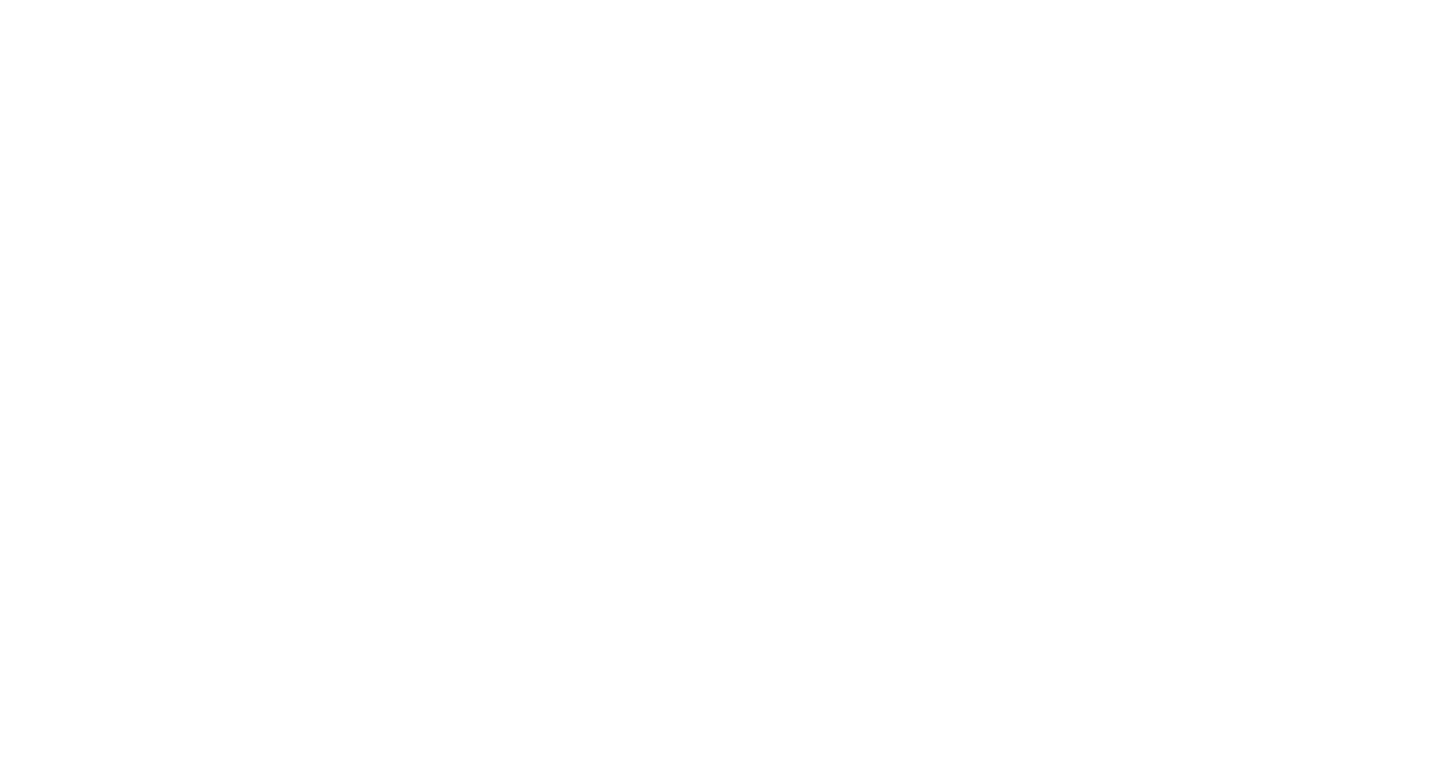 scroll, scrollTop: 0, scrollLeft: 0, axis: both 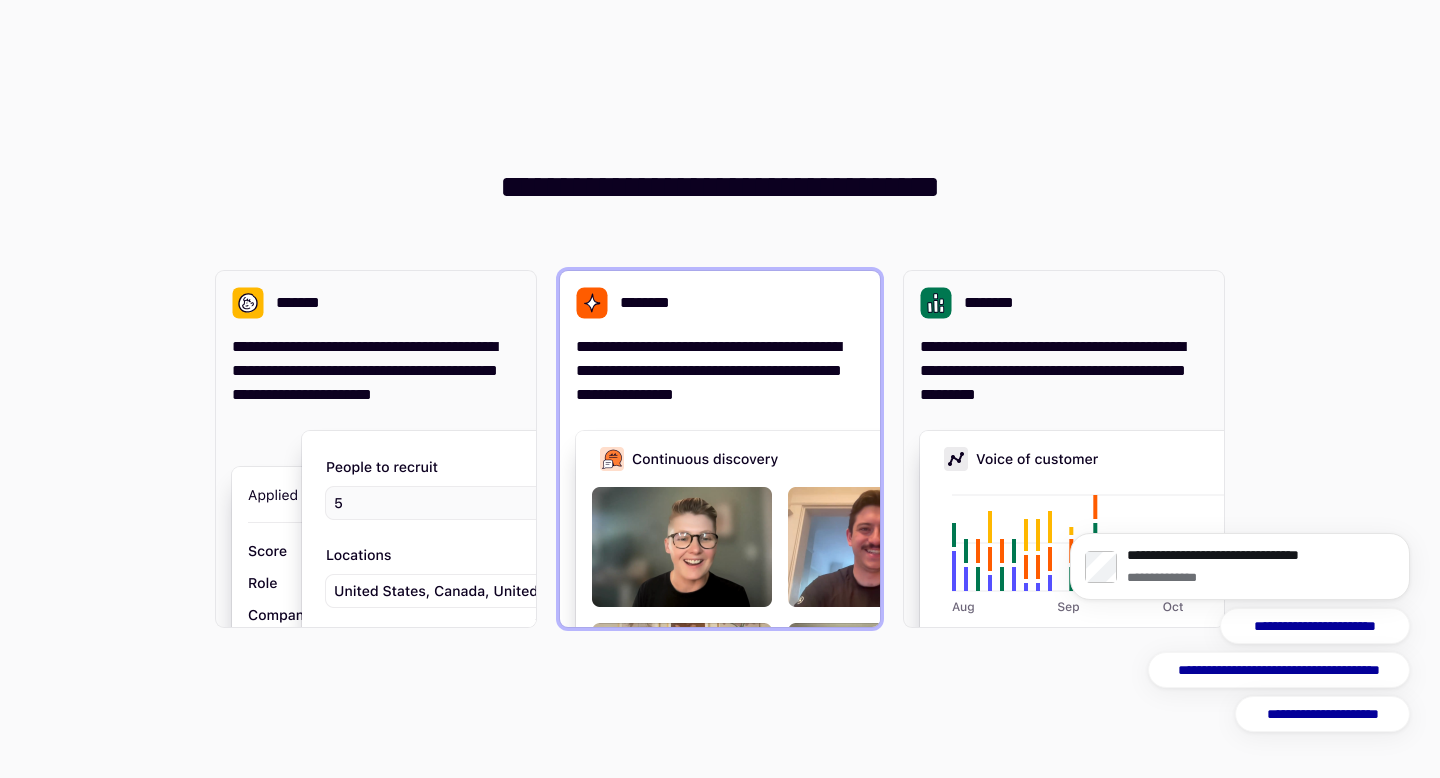 click on "**********" at bounding box center [720, 371] 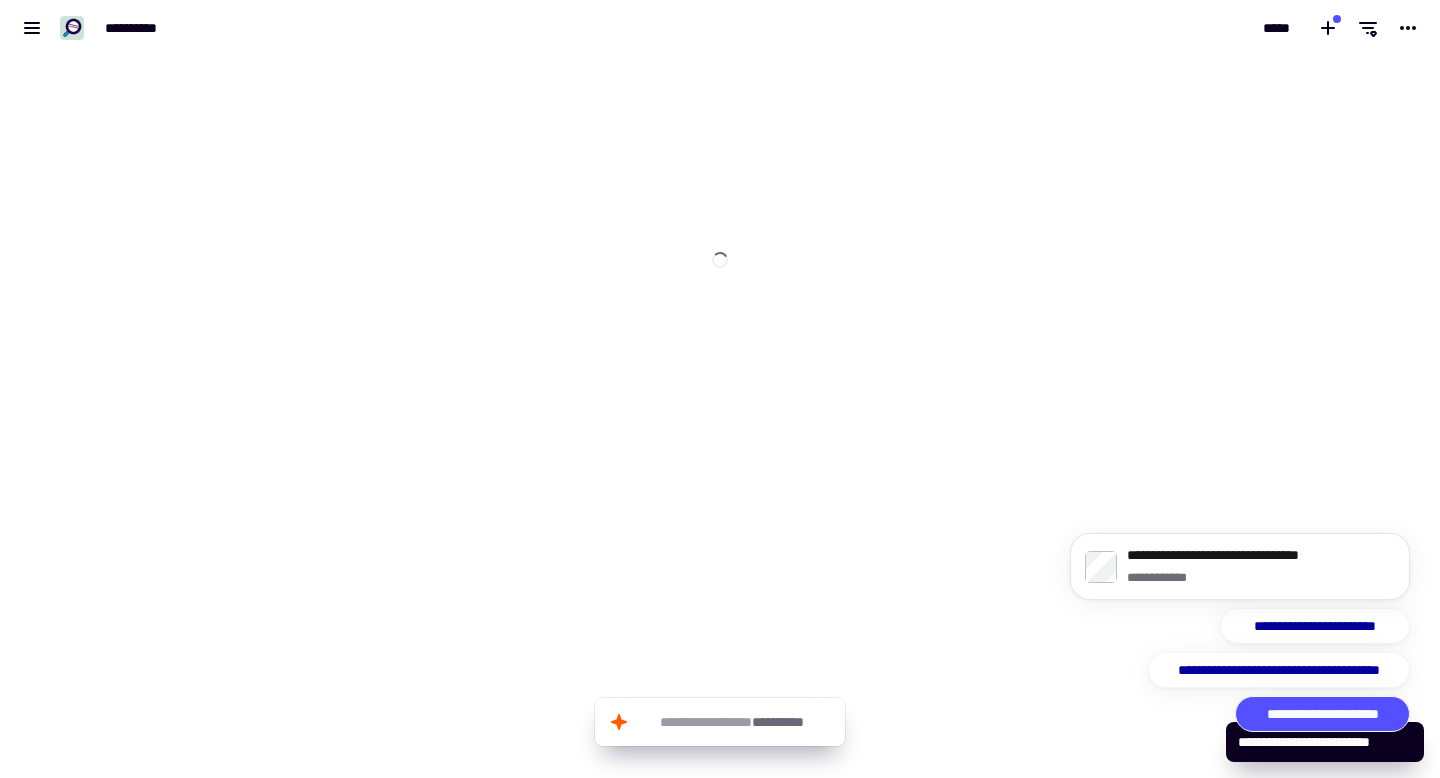 click on "**********" 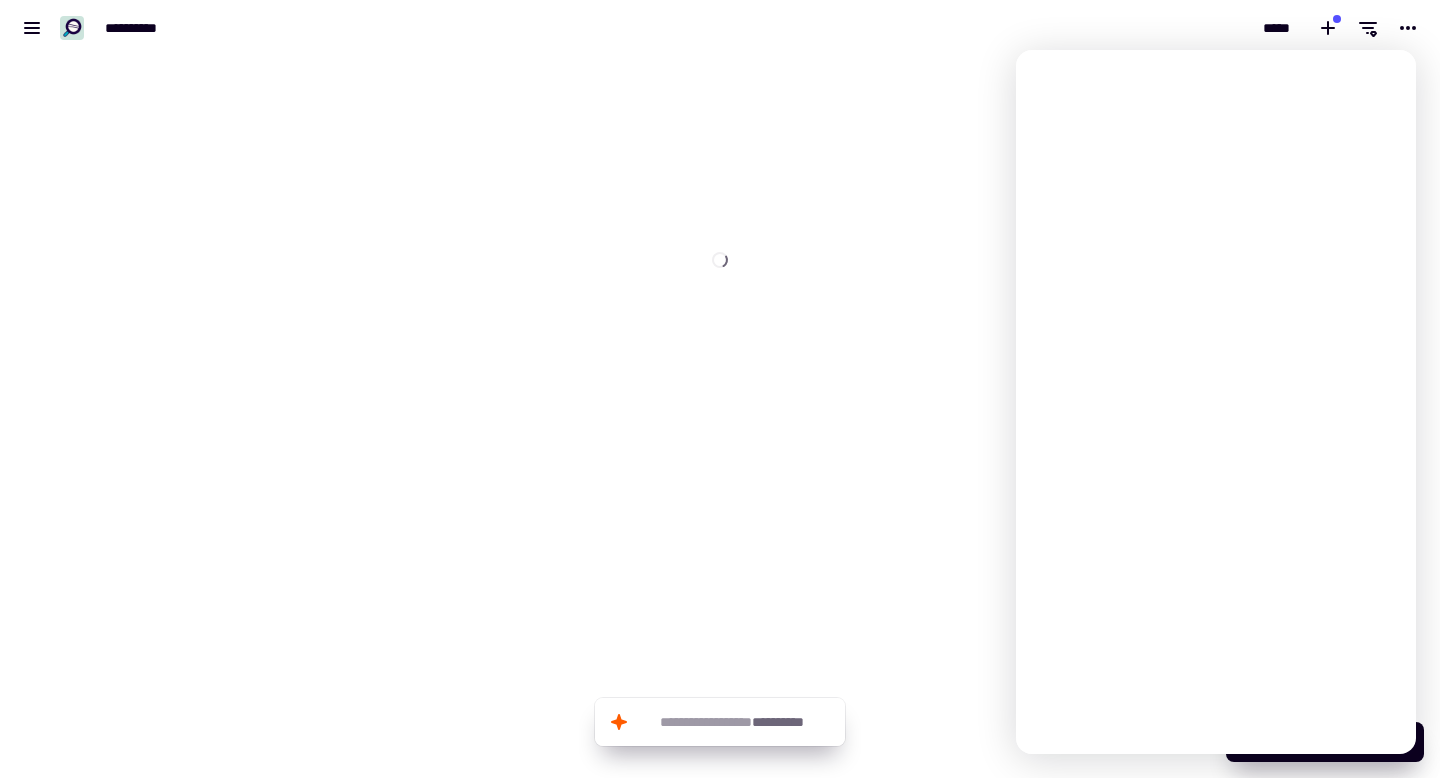 scroll, scrollTop: 0, scrollLeft: 0, axis: both 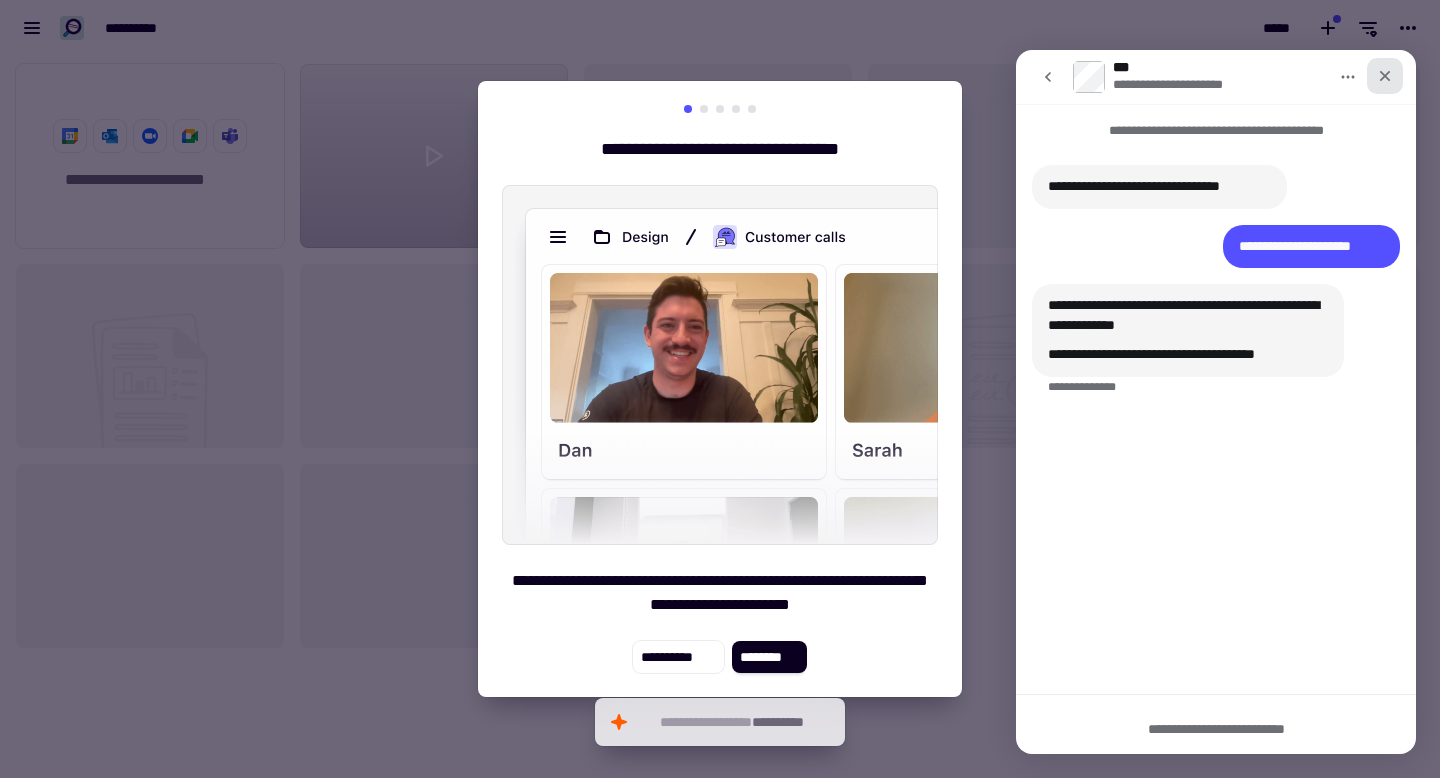 click 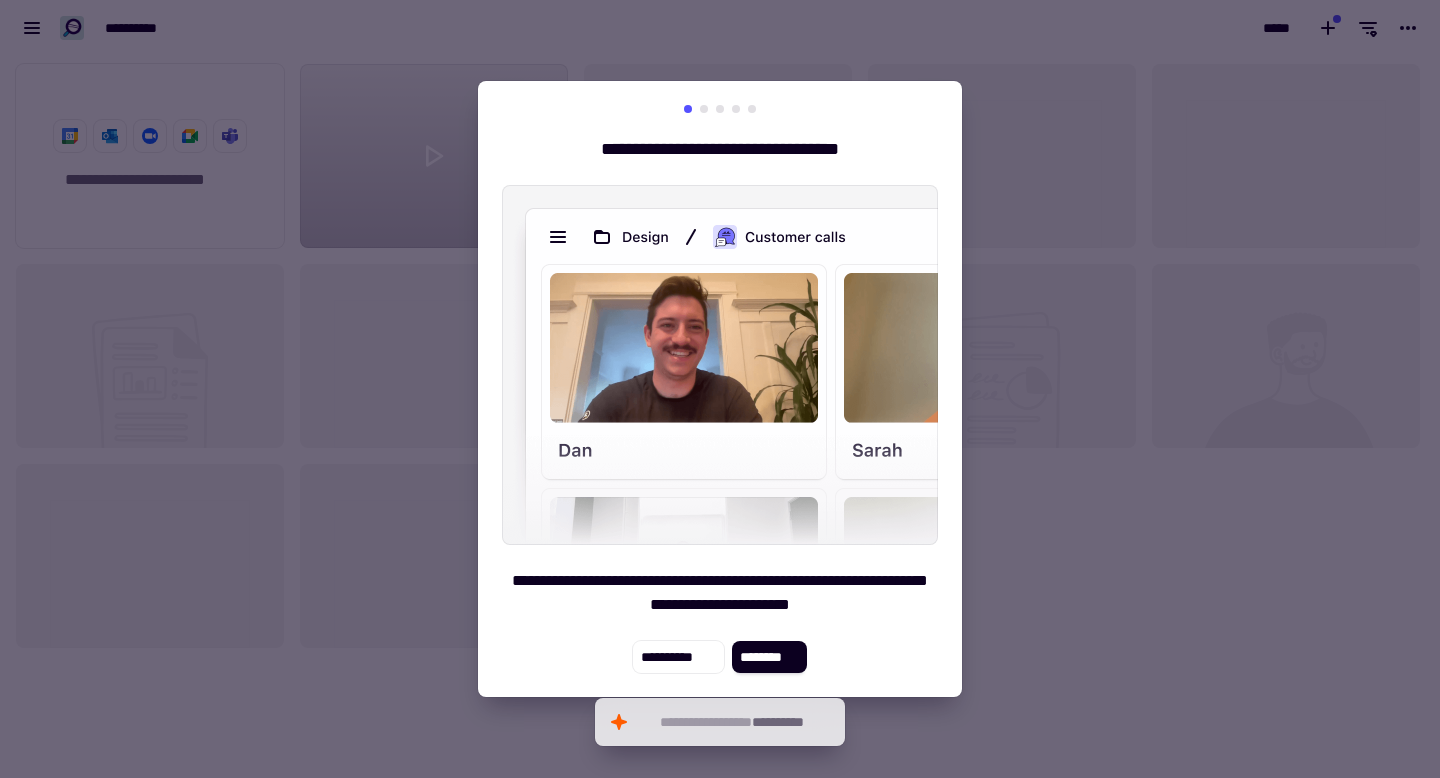 scroll, scrollTop: 0, scrollLeft: 0, axis: both 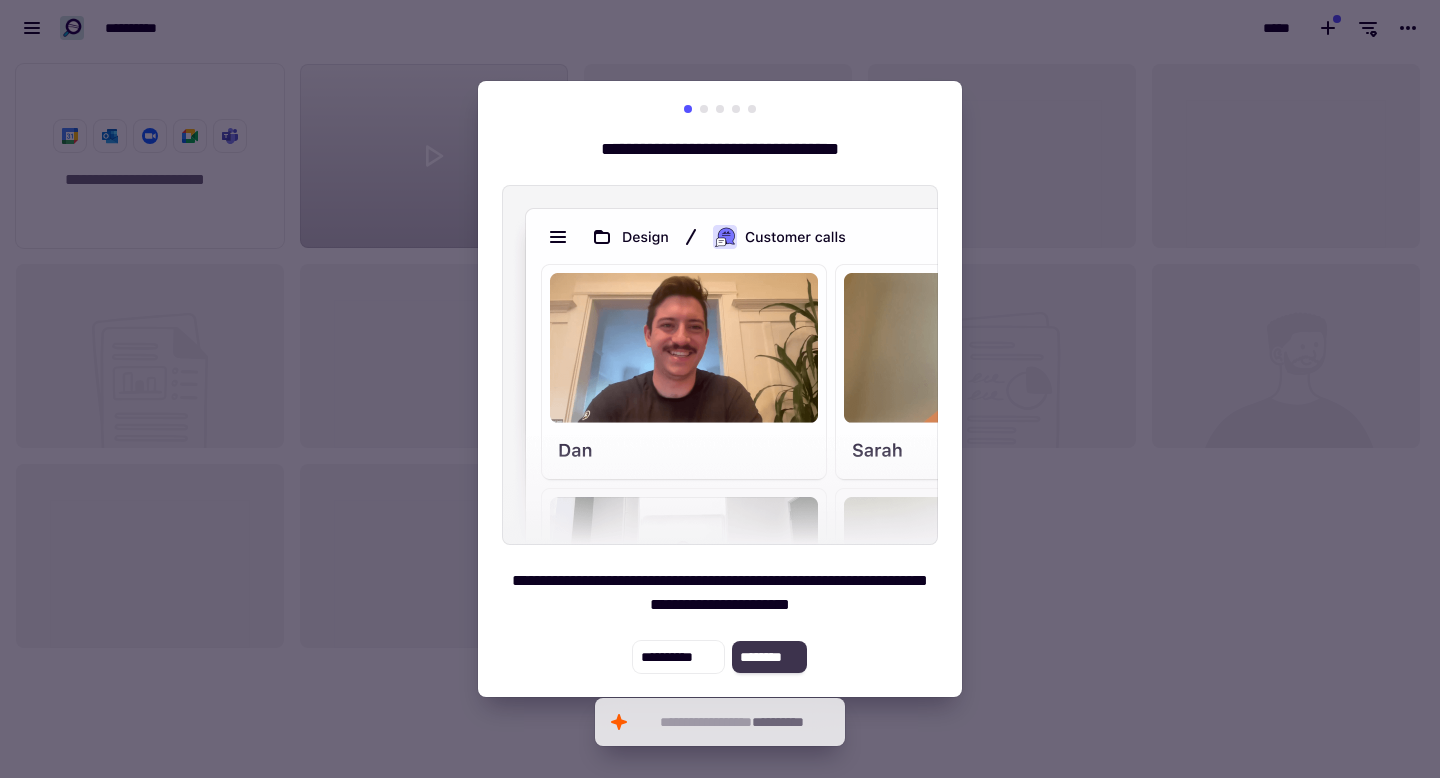 click on "********" 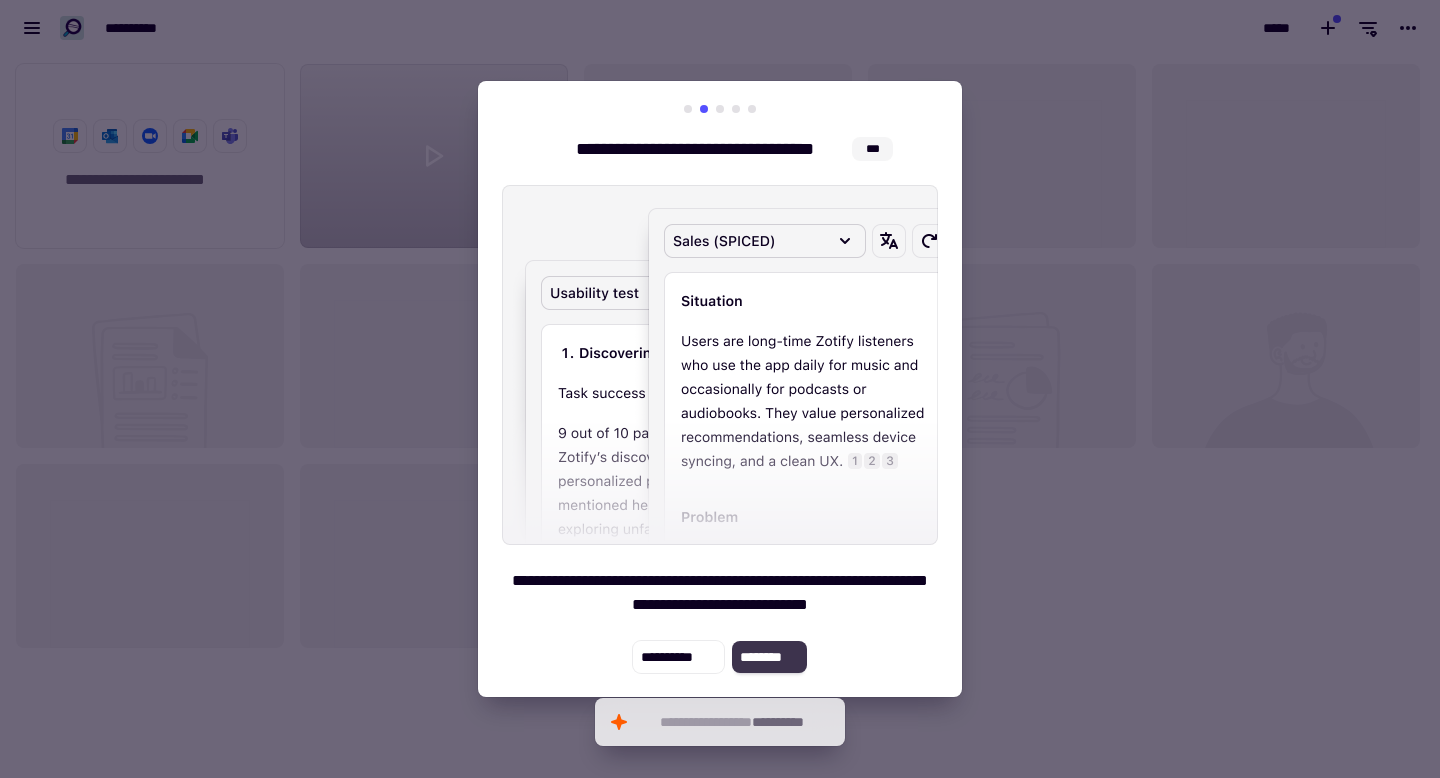 click on "********" 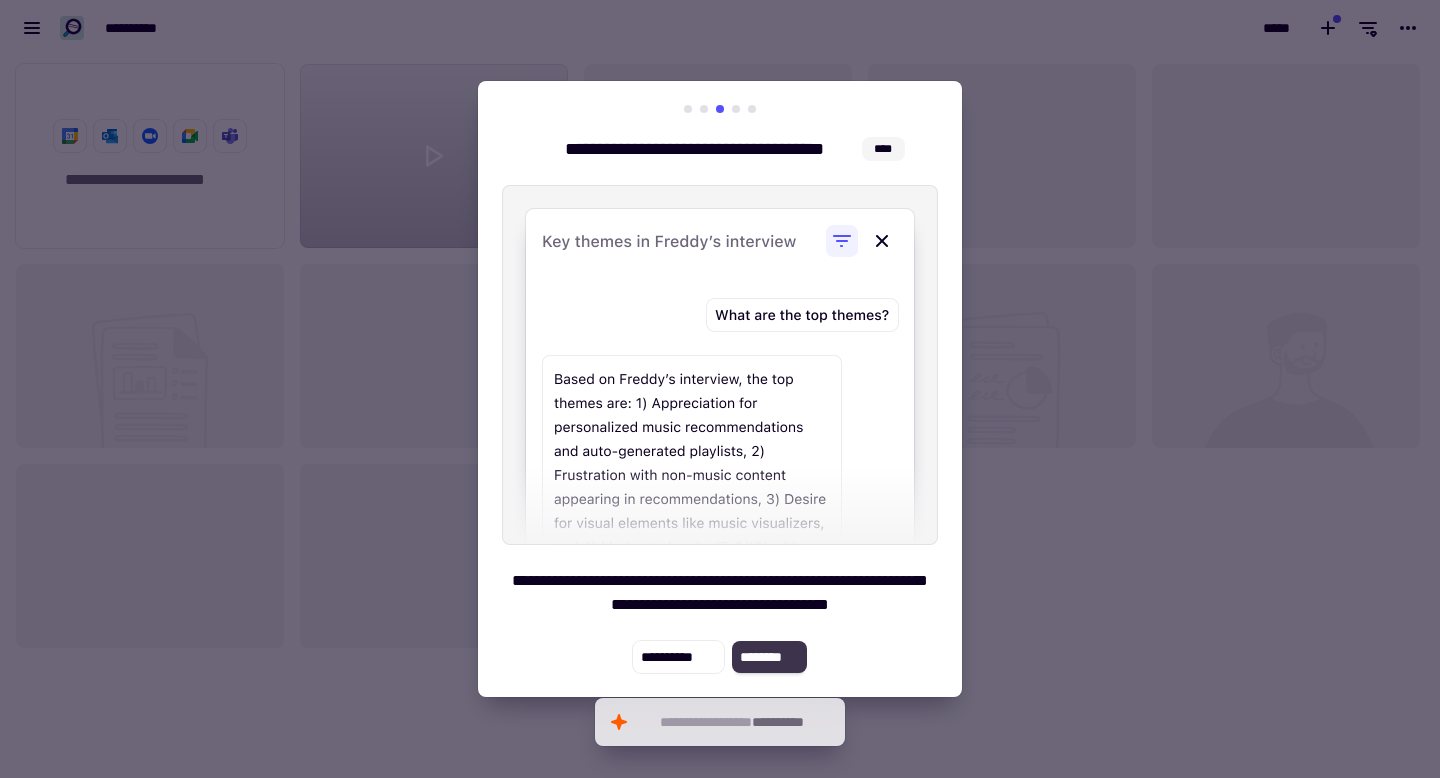 click on "********" 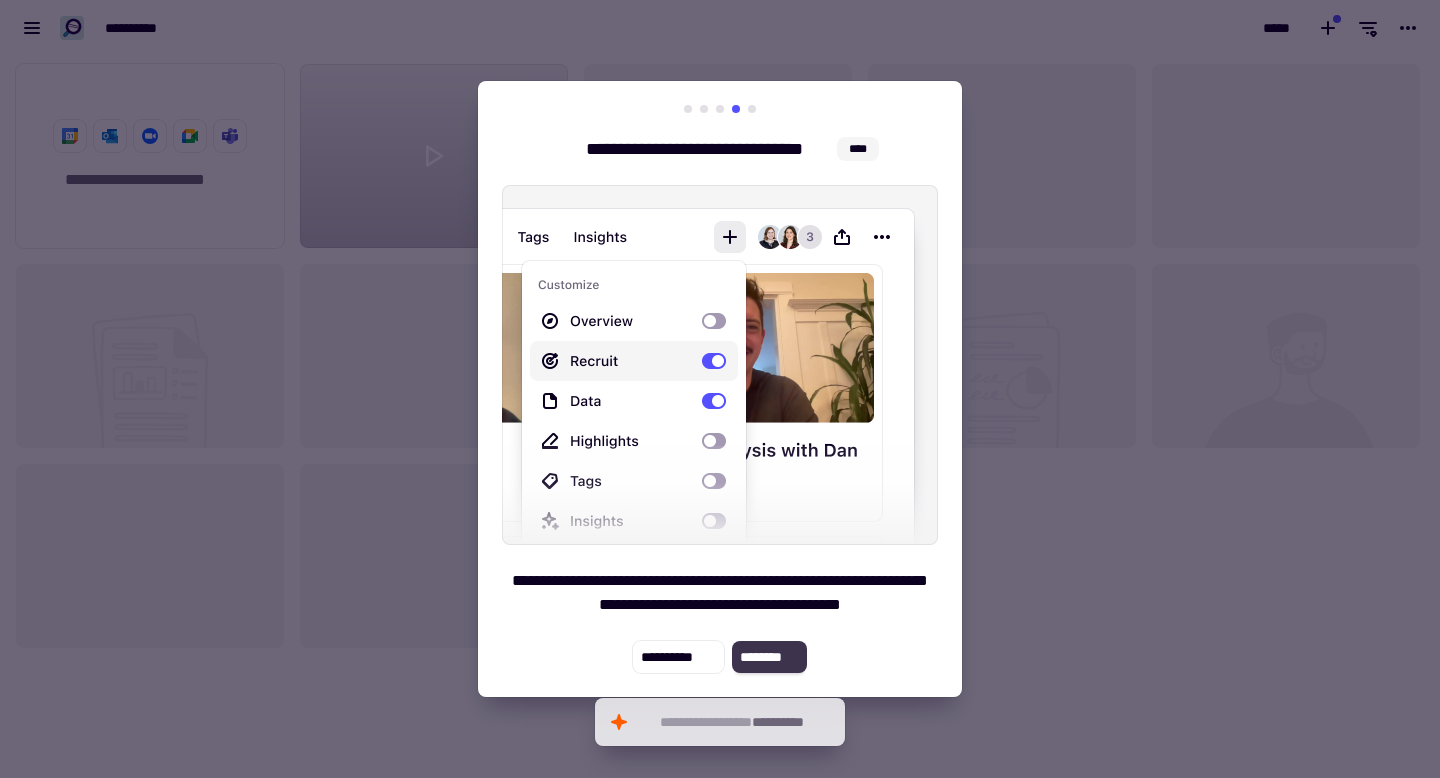 click on "********" 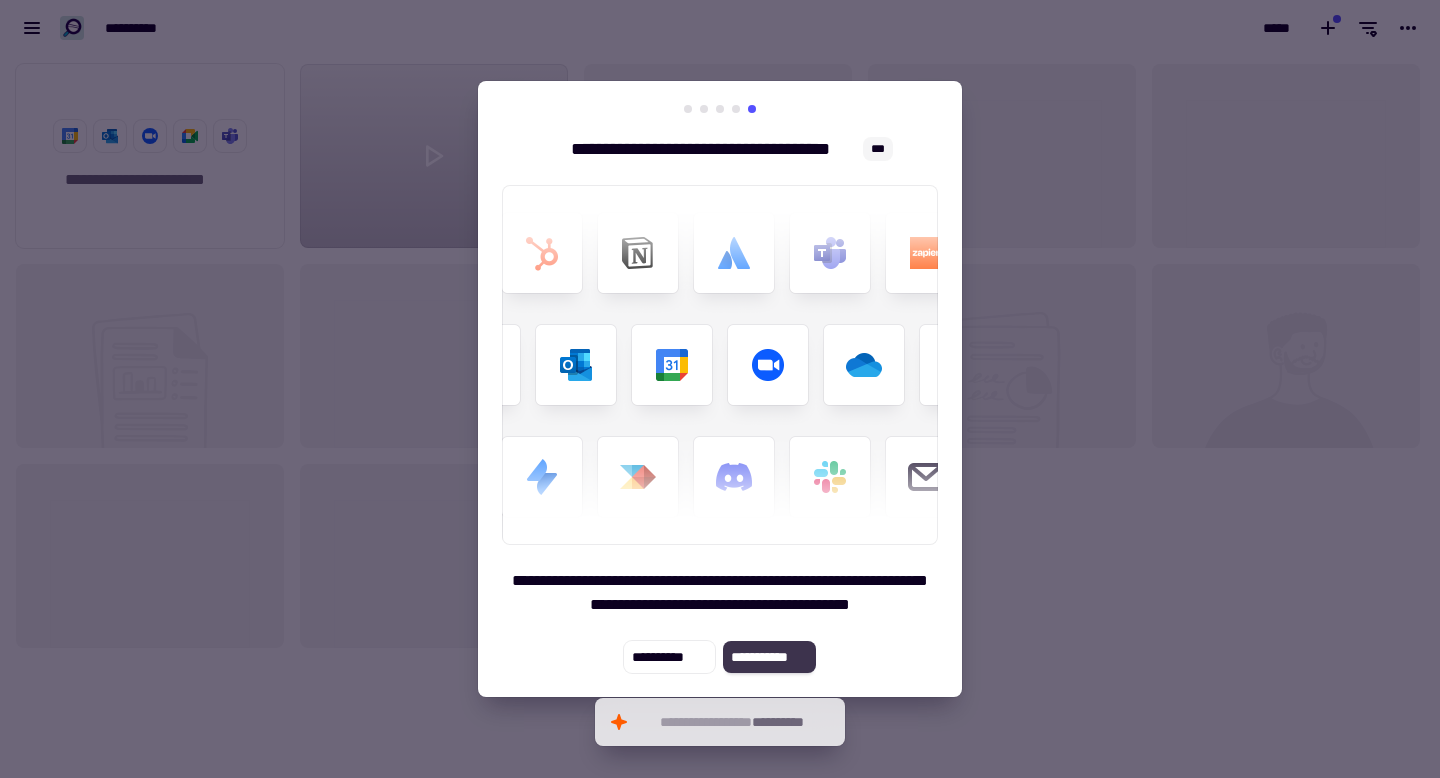 click on "**********" 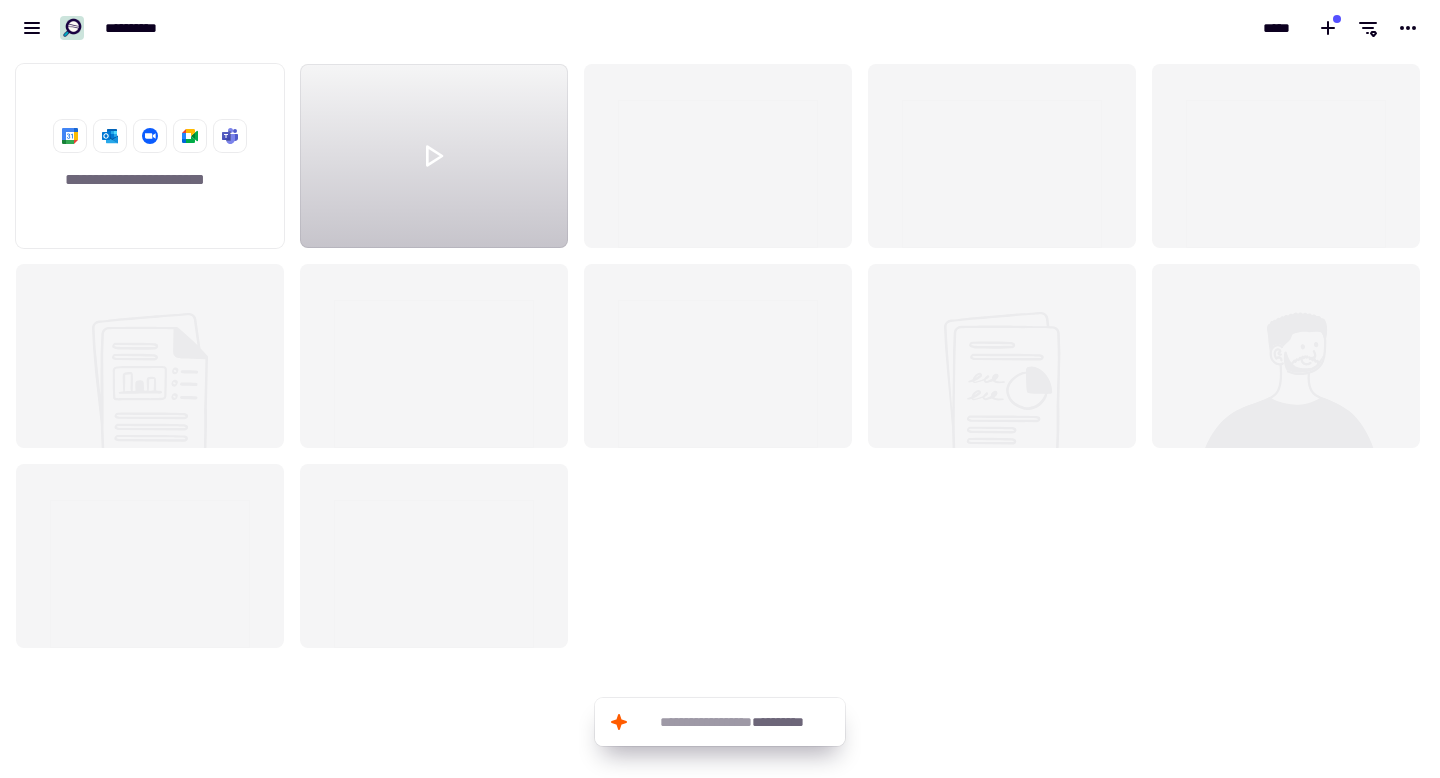 click on "**********" 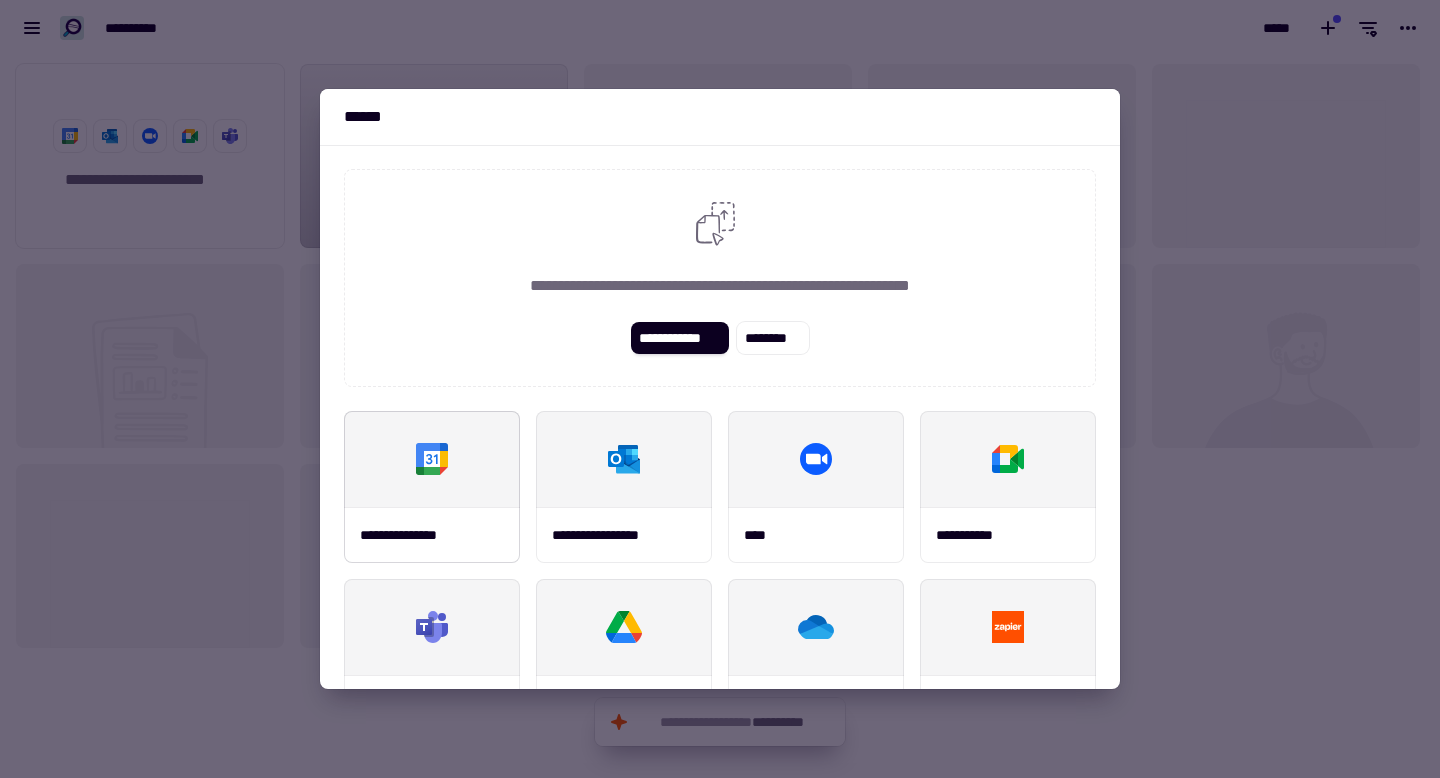 click at bounding box center [432, 459] 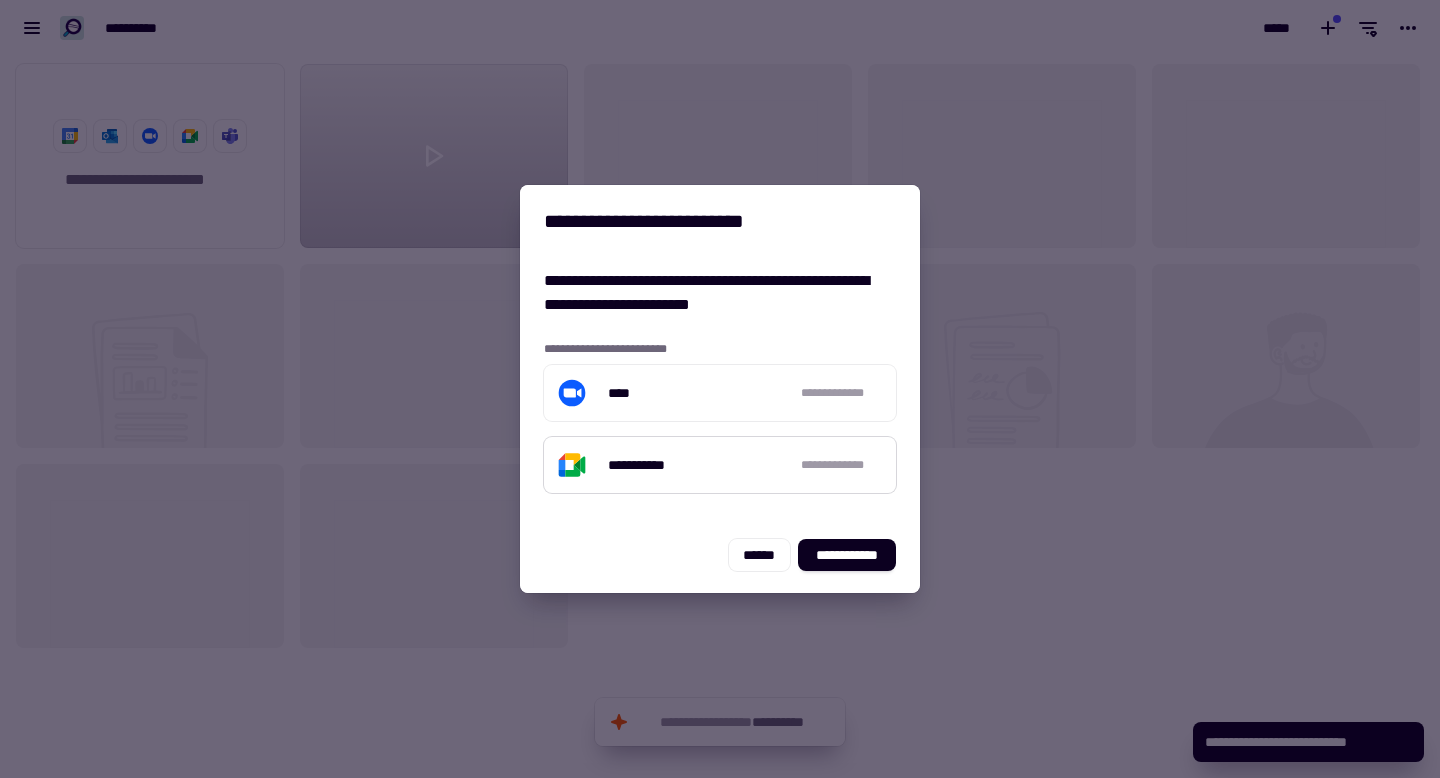 click on "**********" at bounding box center (844, 465) 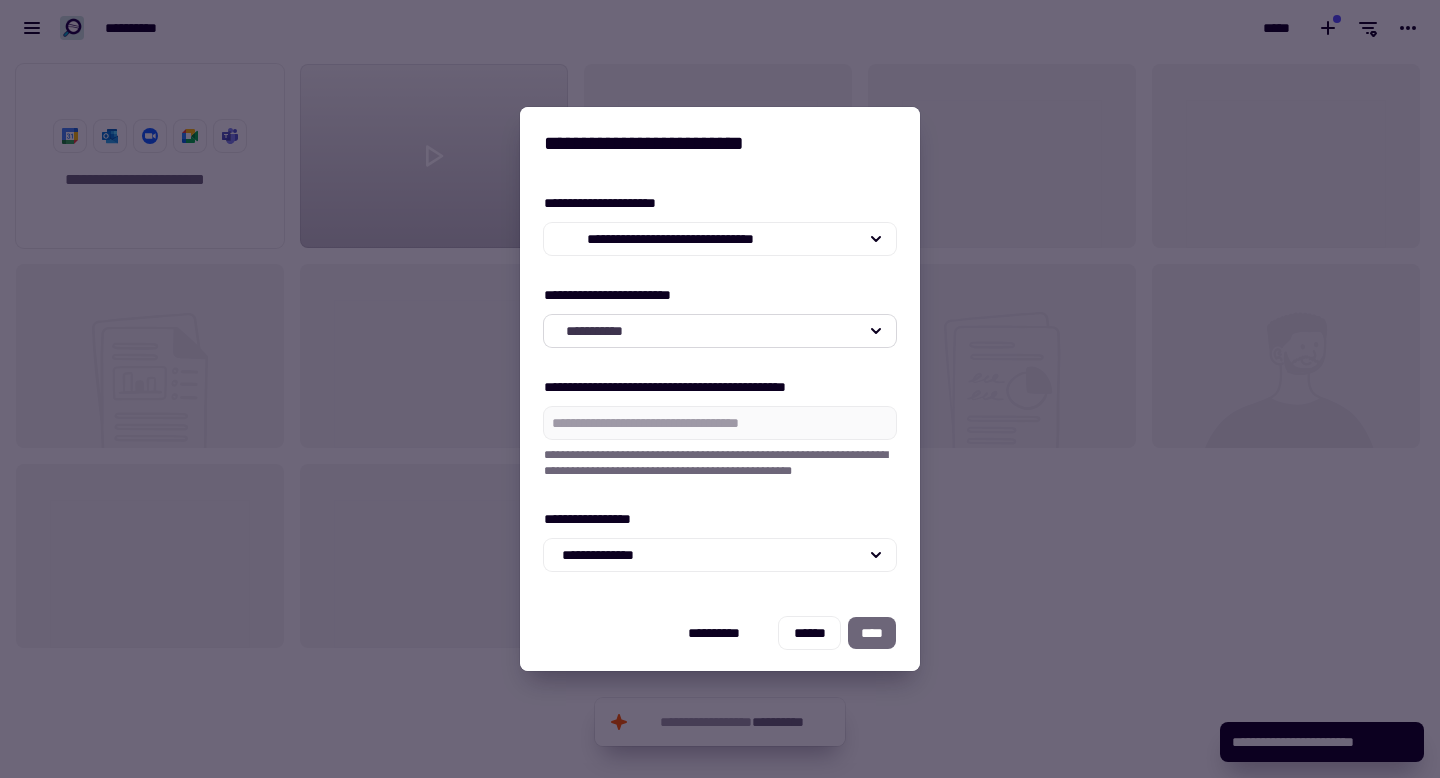 click on "**********" 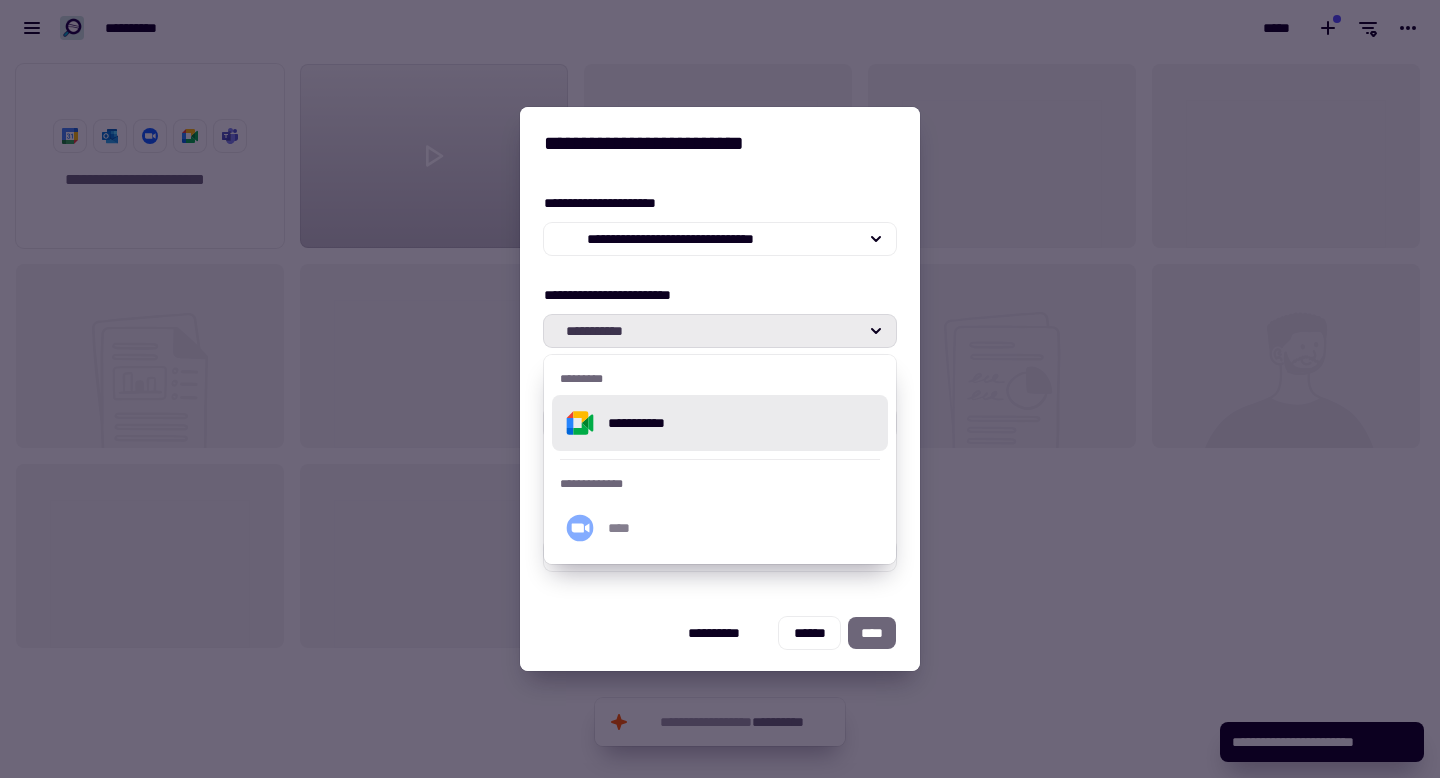 click on "**********" 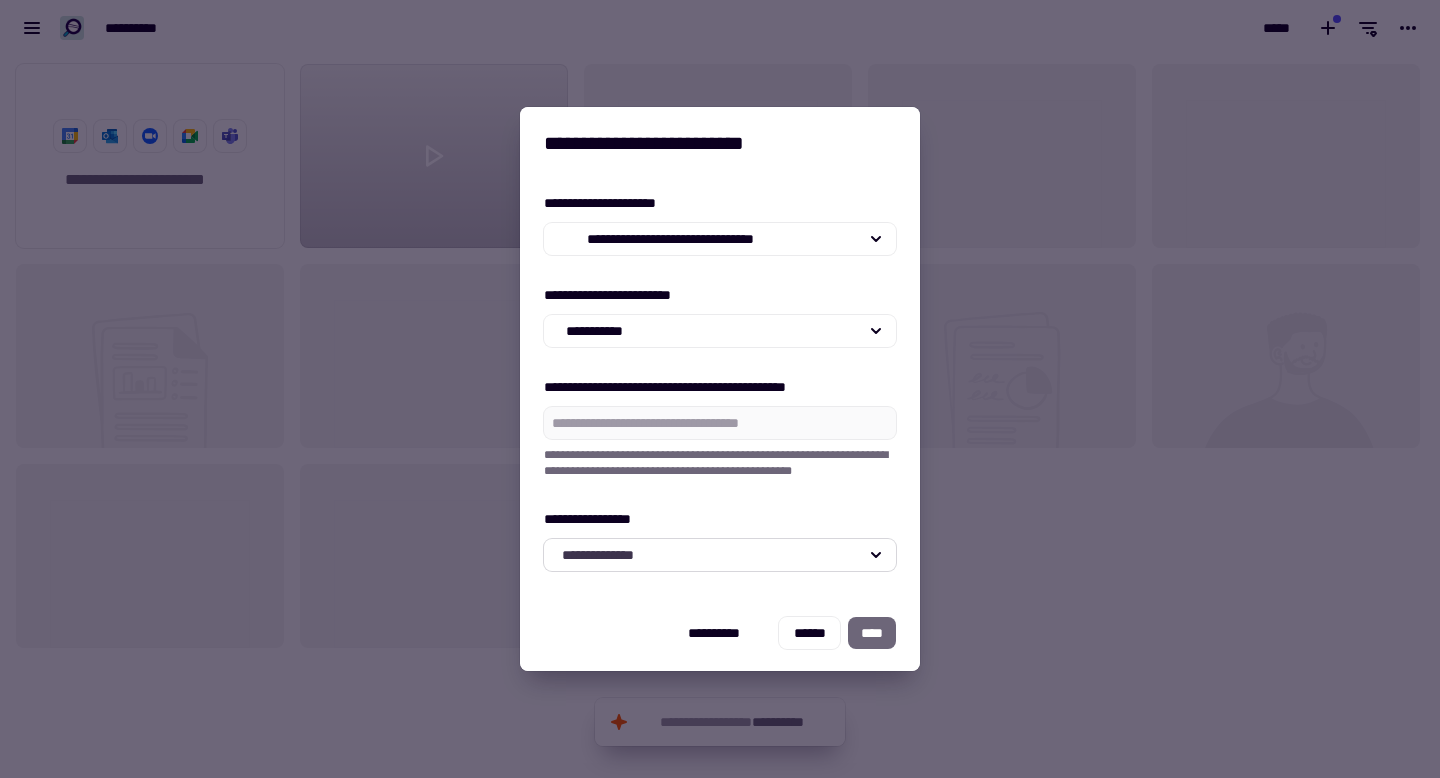click on "**********" 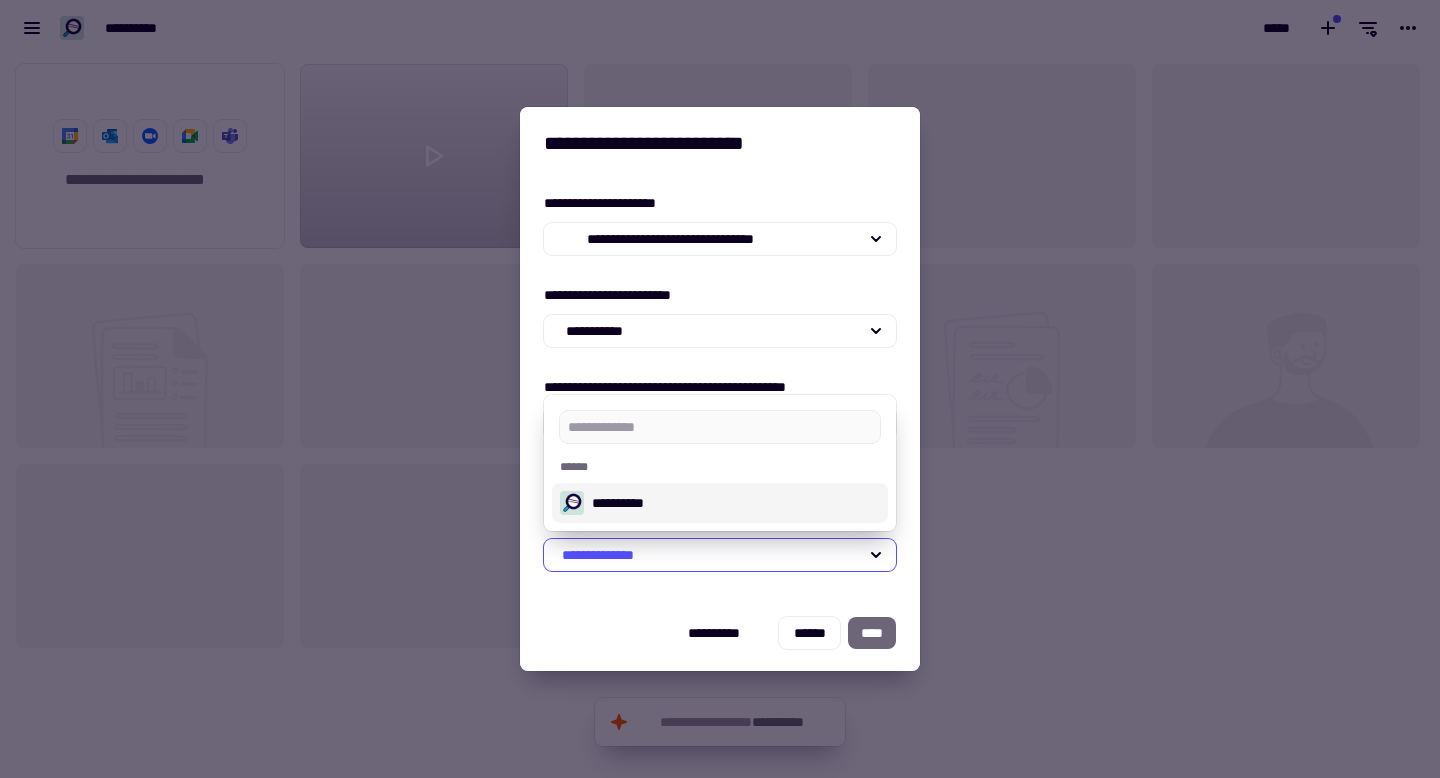click on "**********" at bounding box center [736, 503] 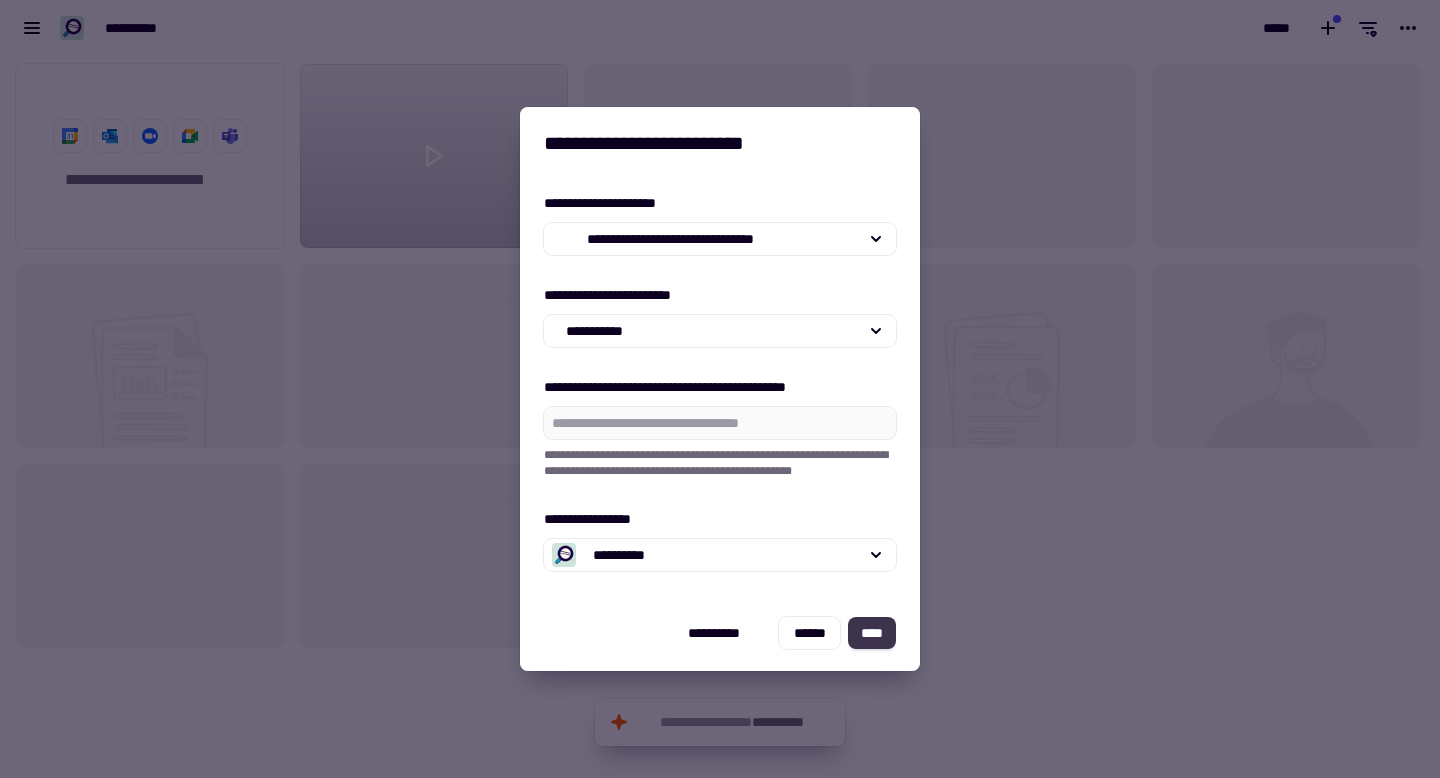 click on "****" 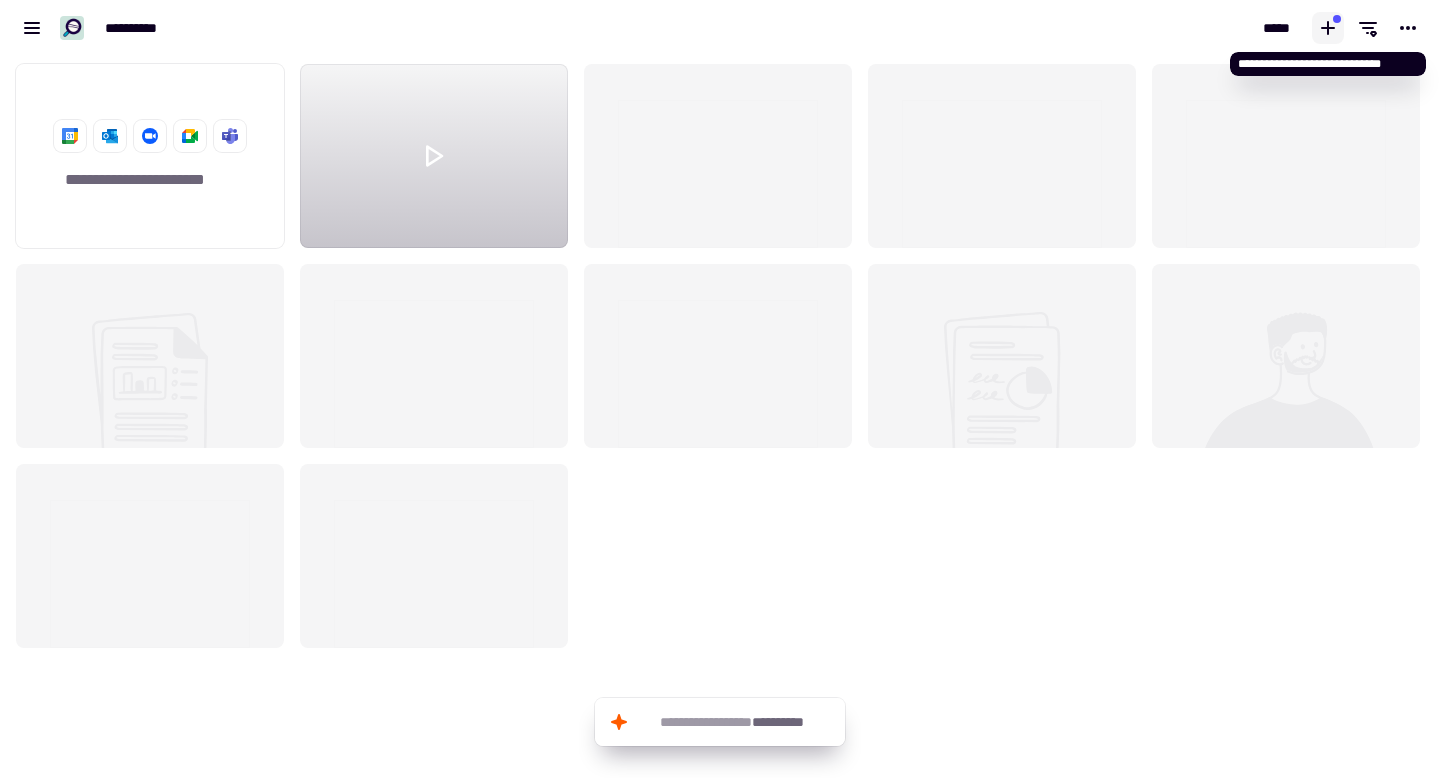 click 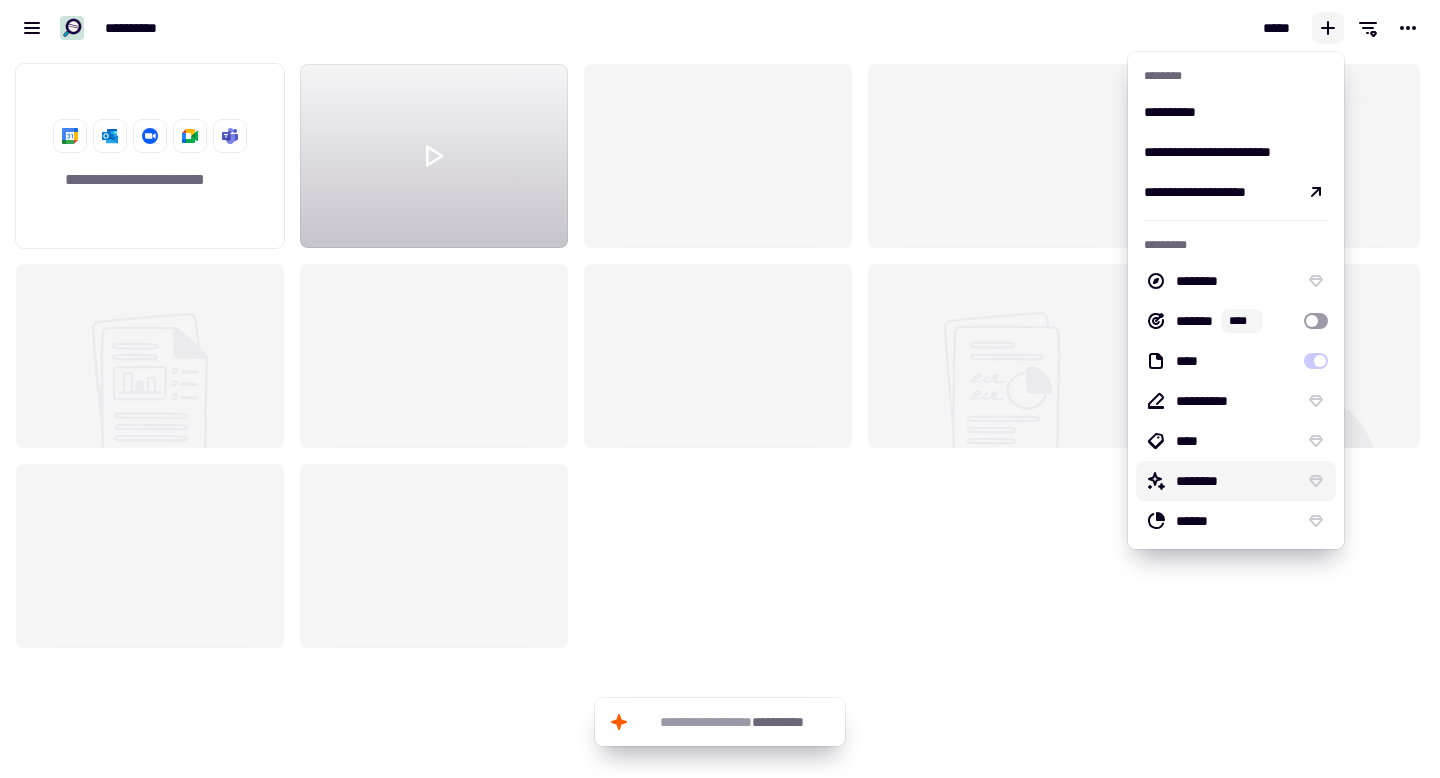 click on "**********" 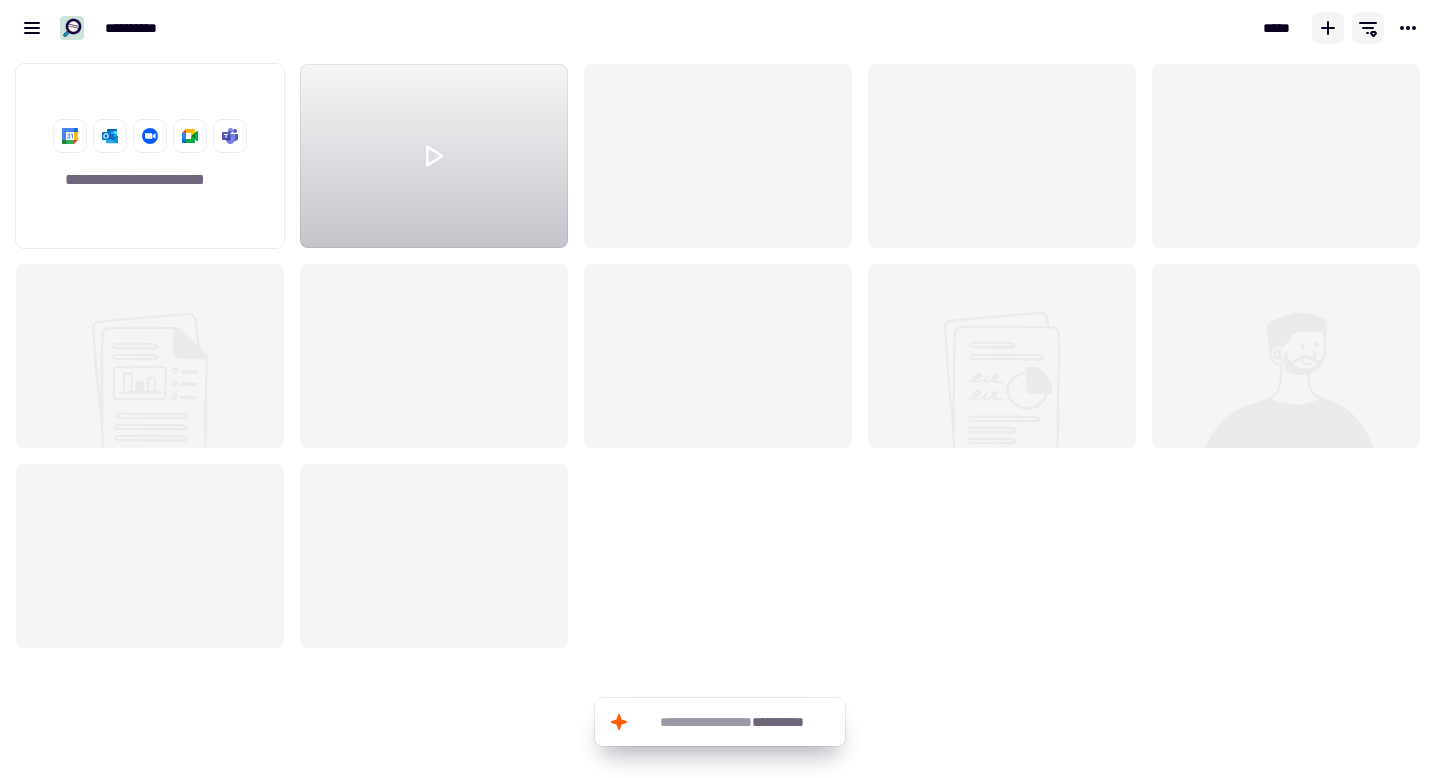 click 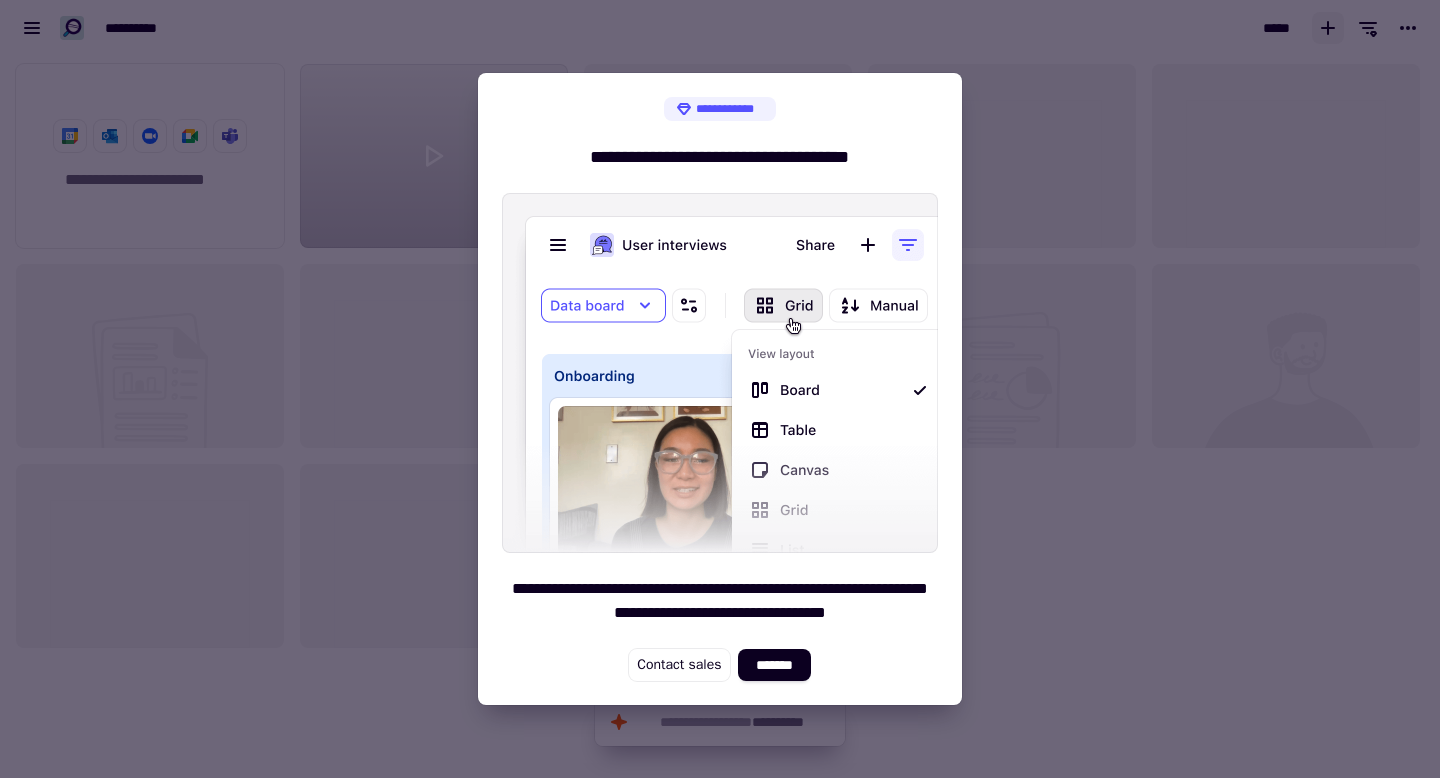 click at bounding box center (720, 389) 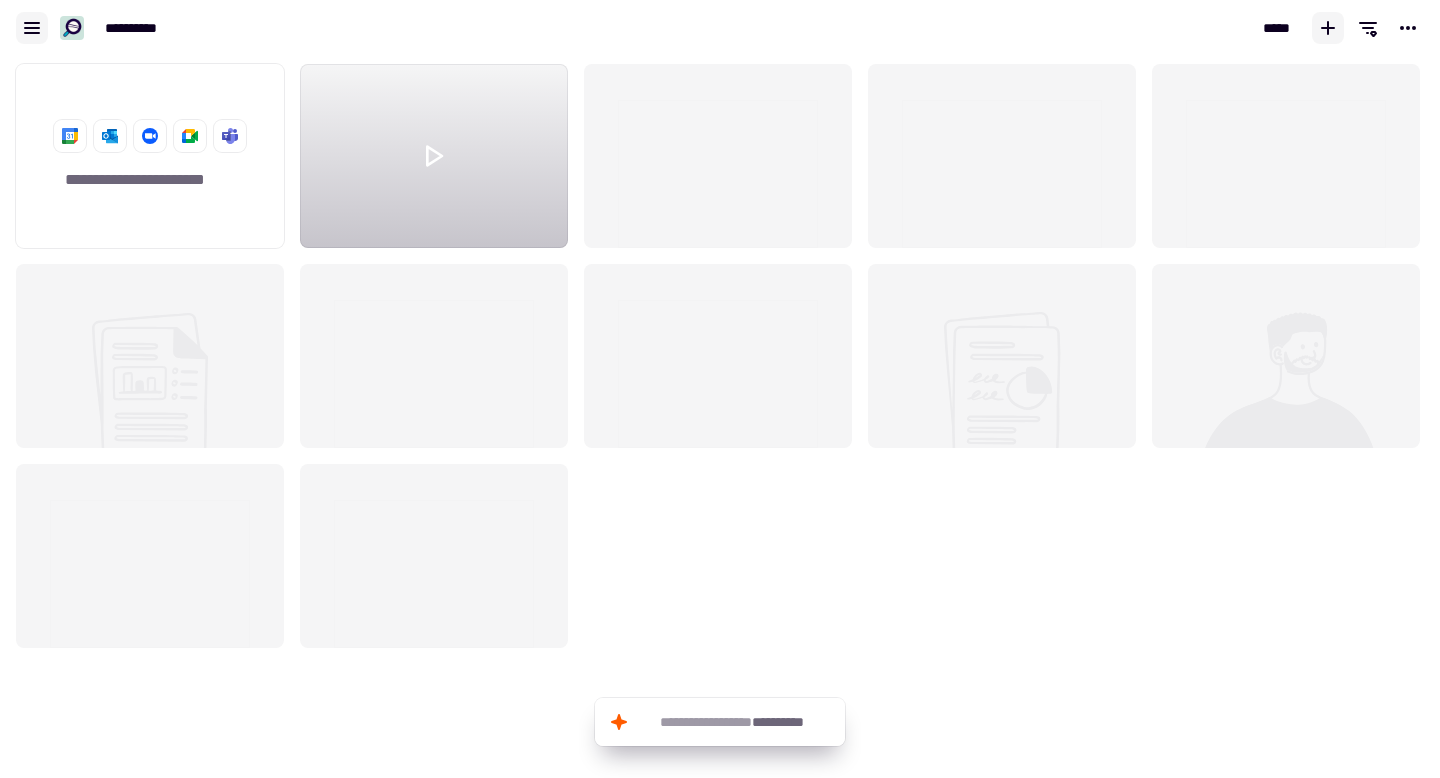 click 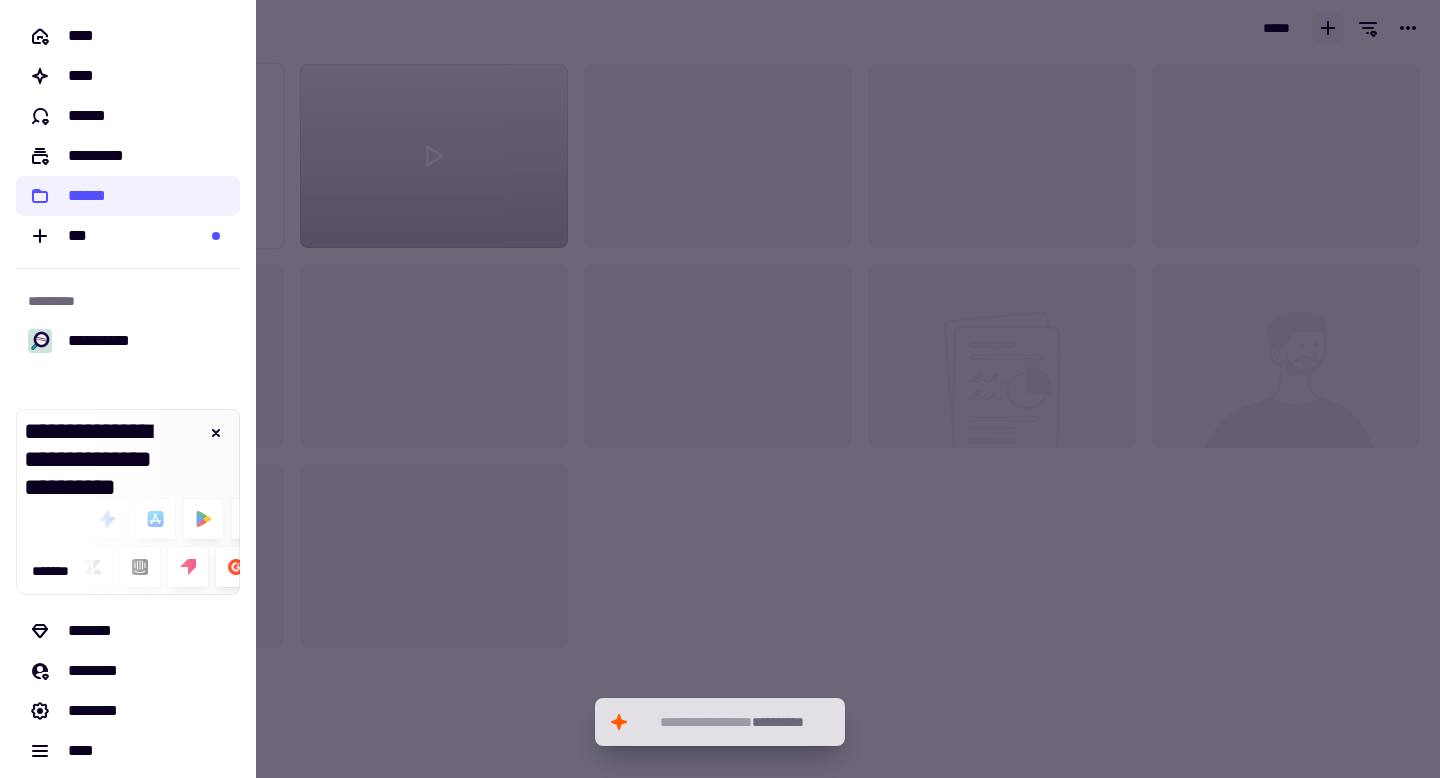 scroll, scrollTop: 9, scrollLeft: 0, axis: vertical 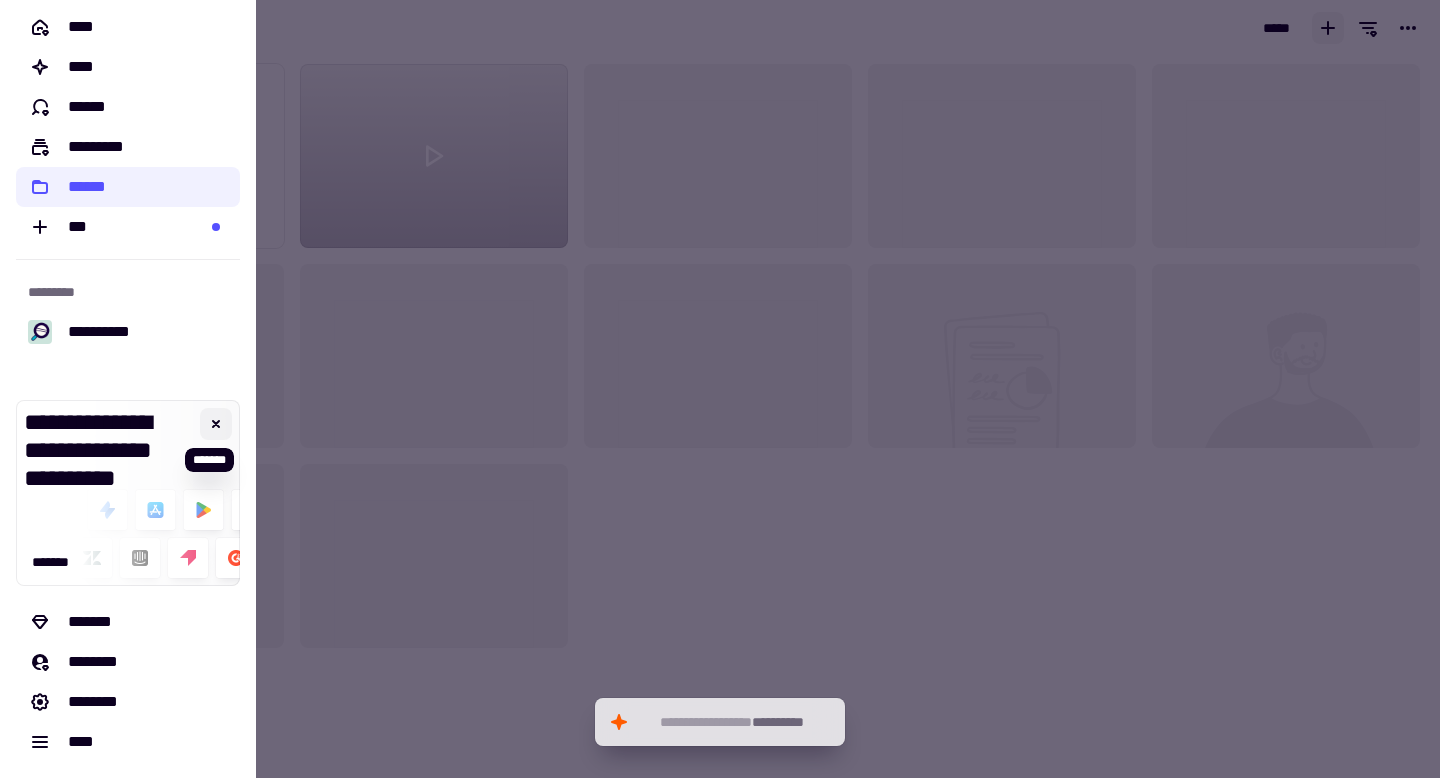 click 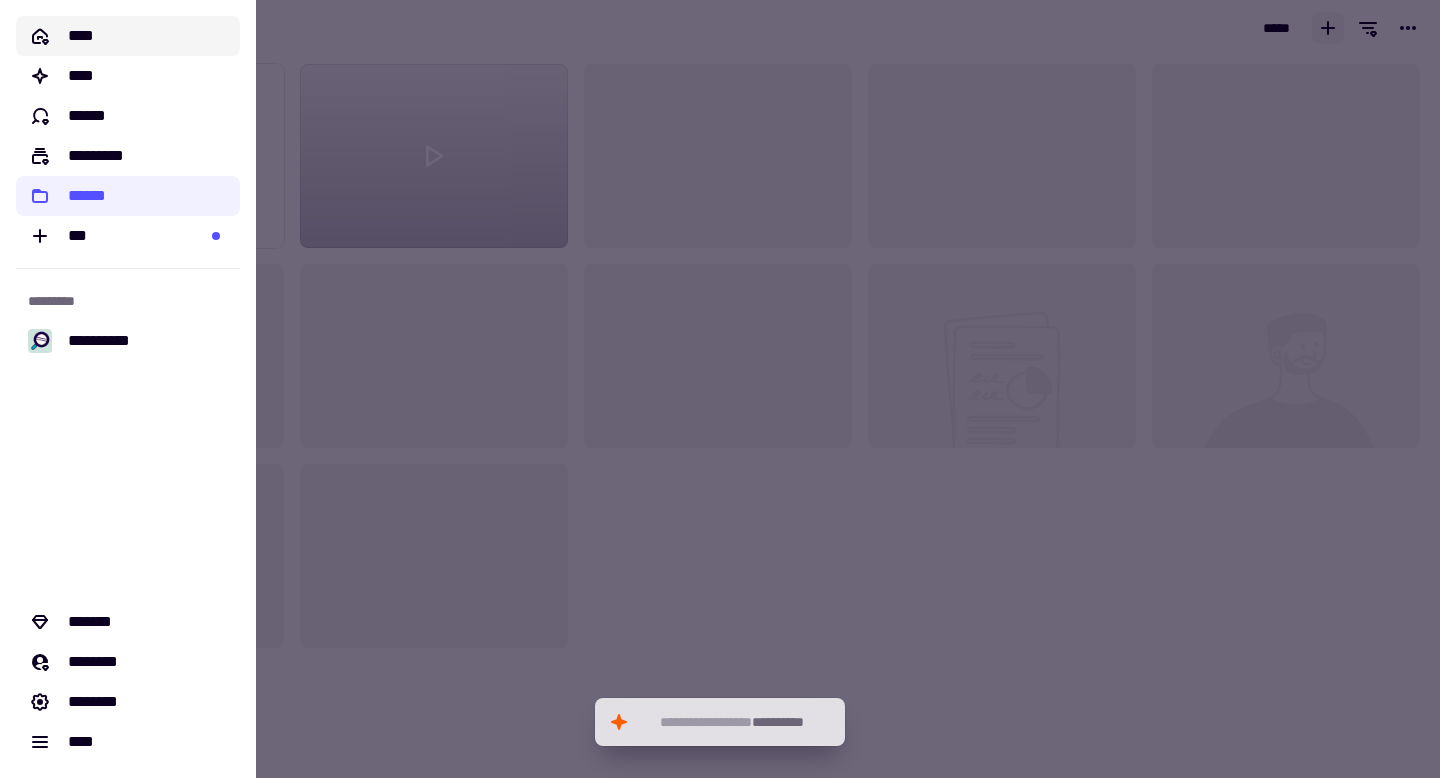 click on "****" 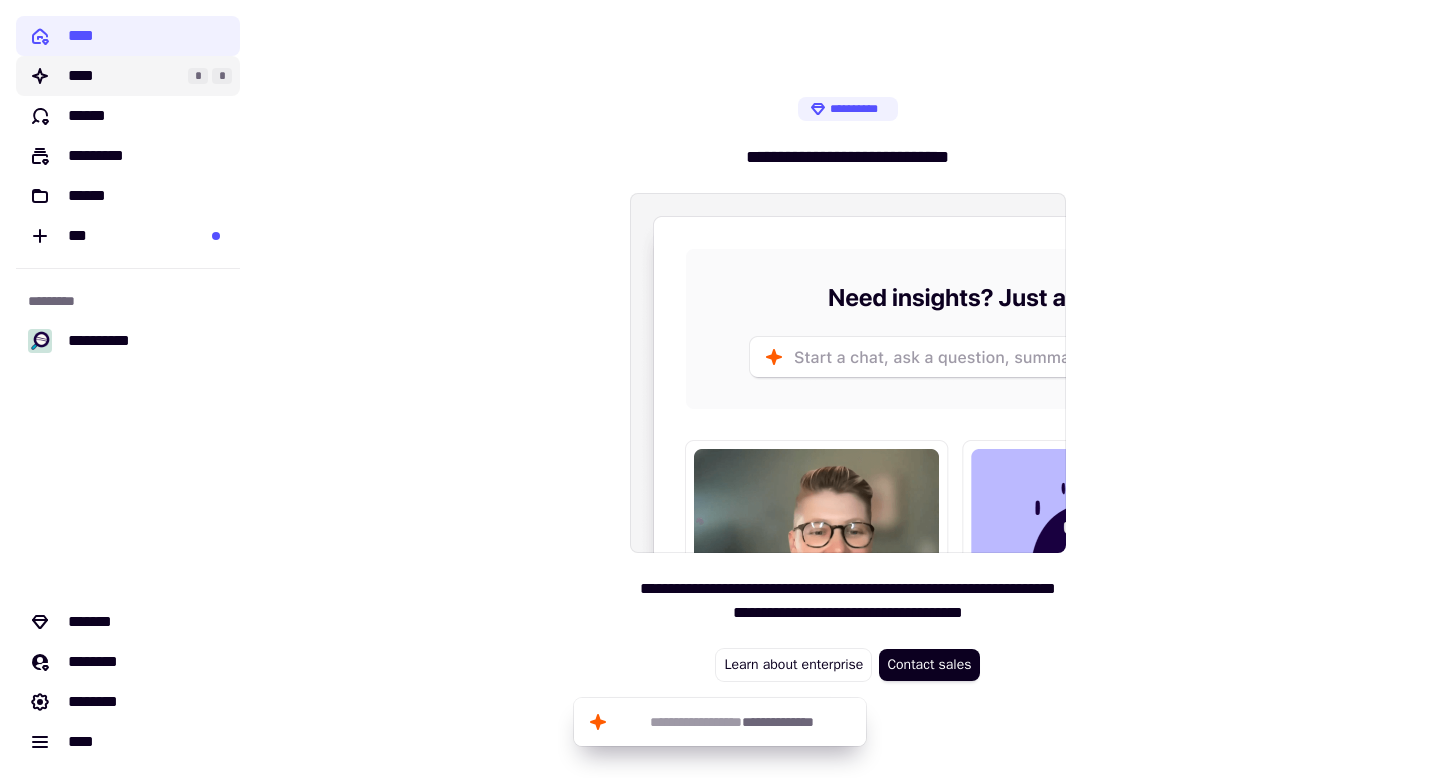 click on "****" 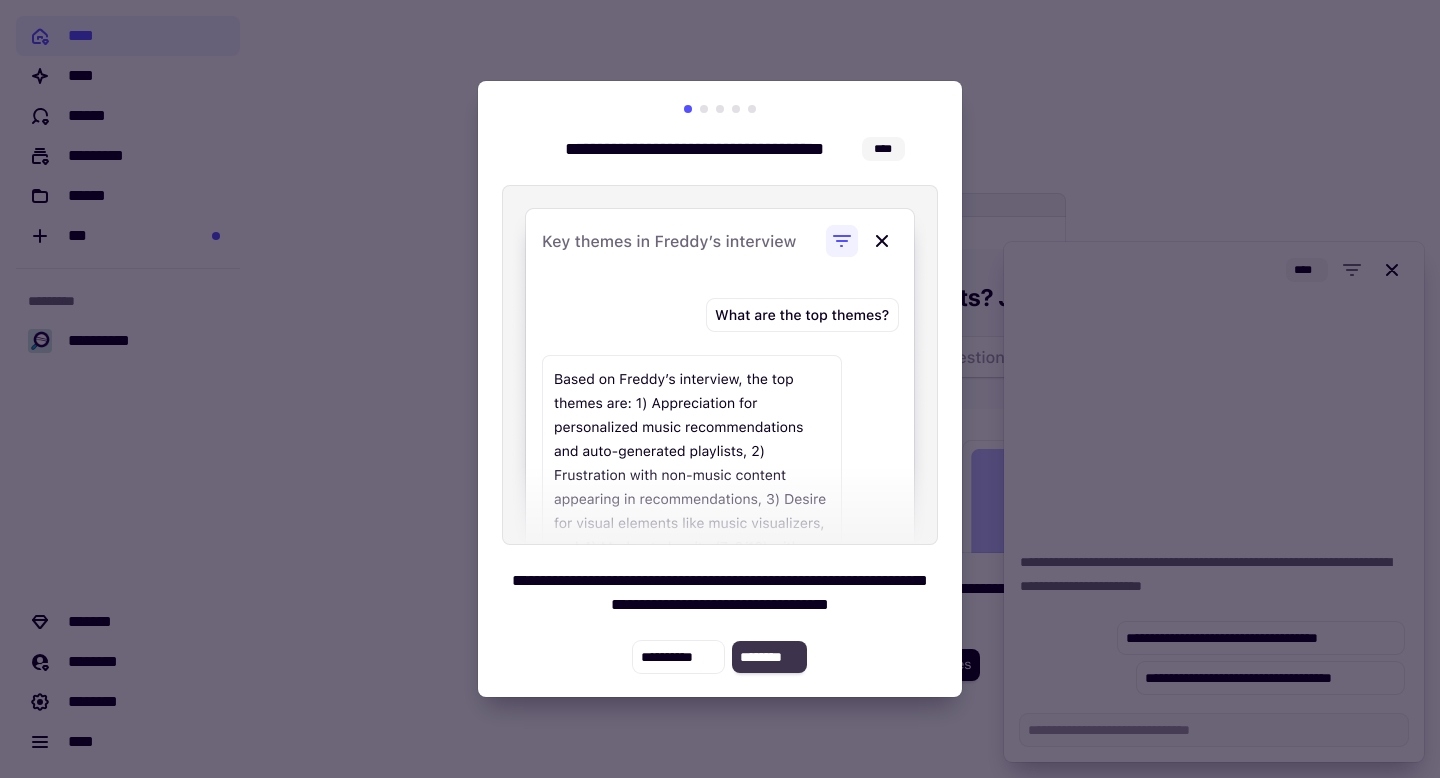 click on "********" 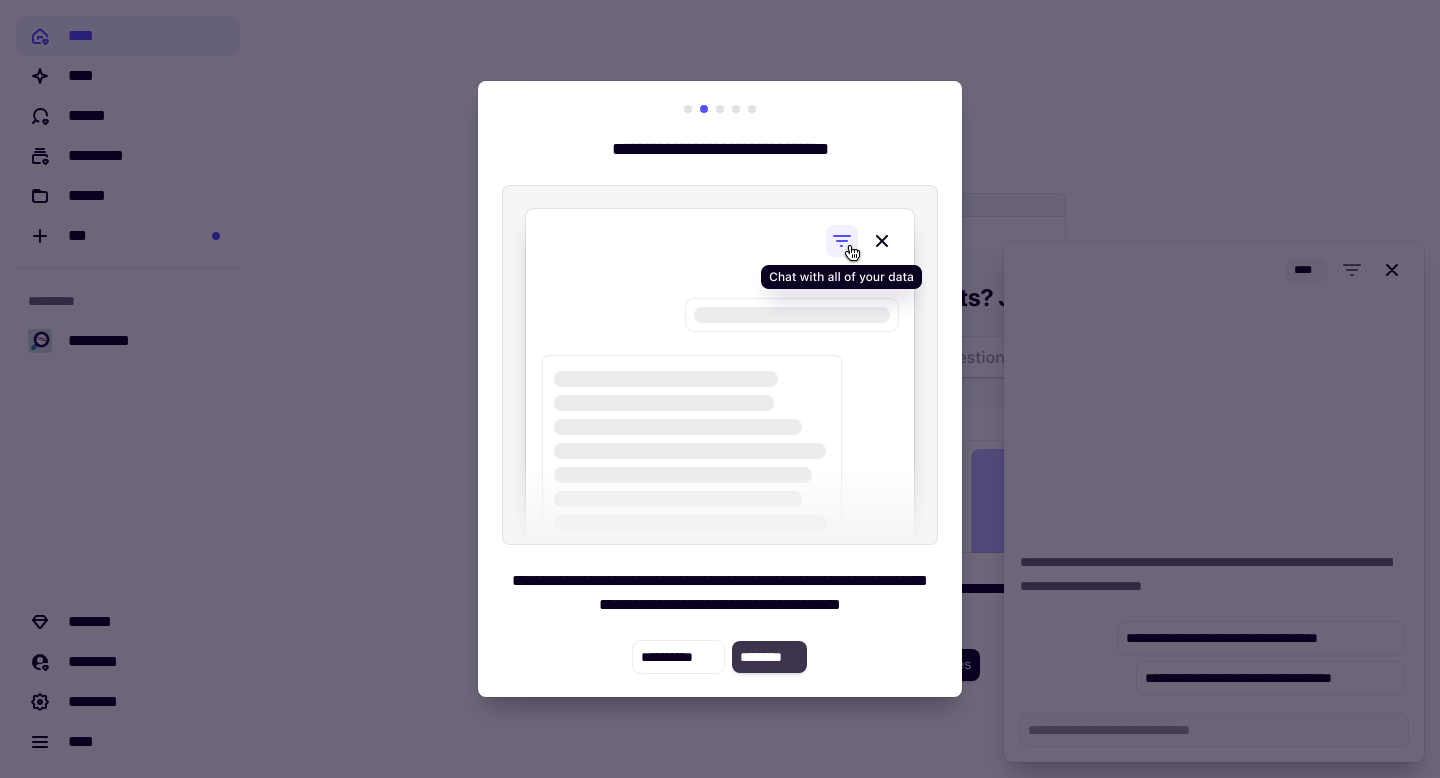 click on "********" 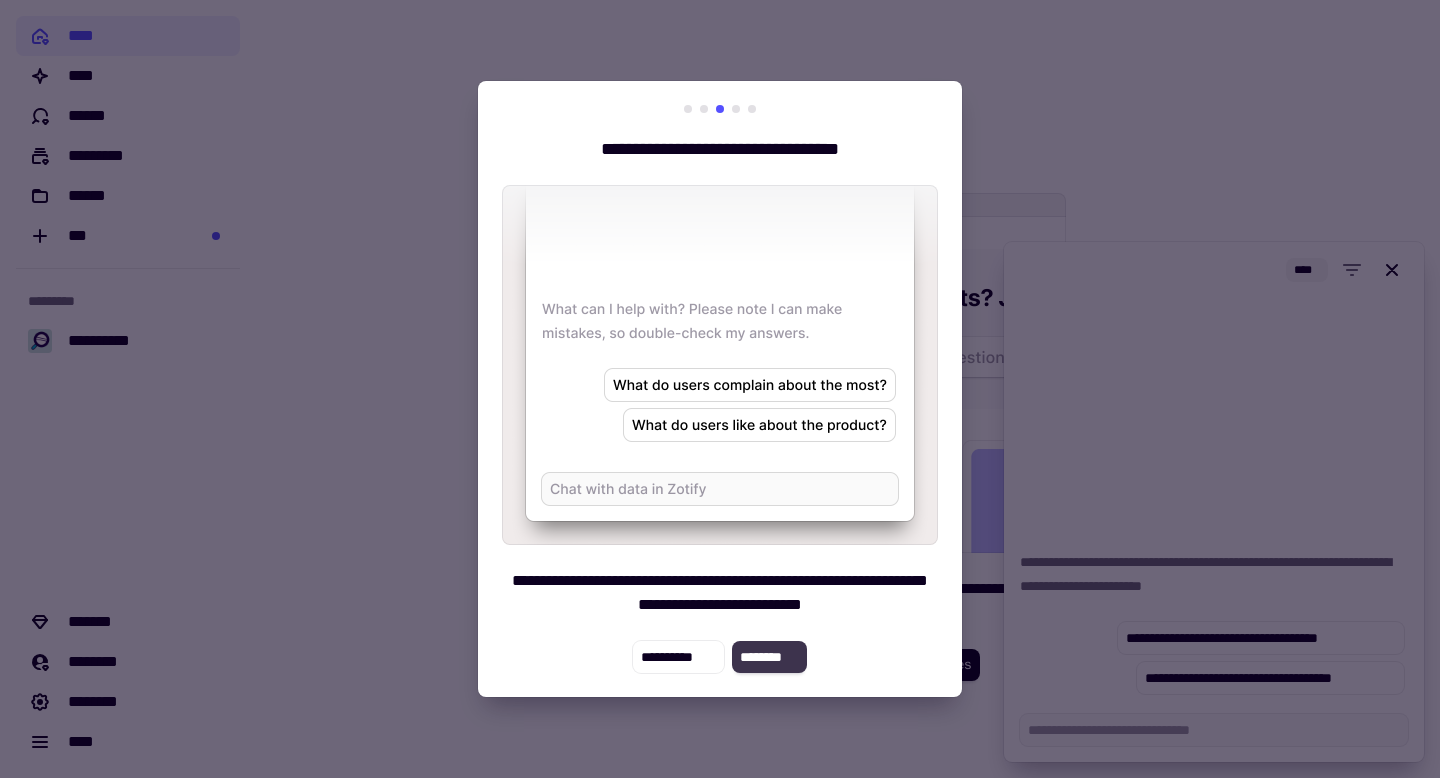 click on "********" 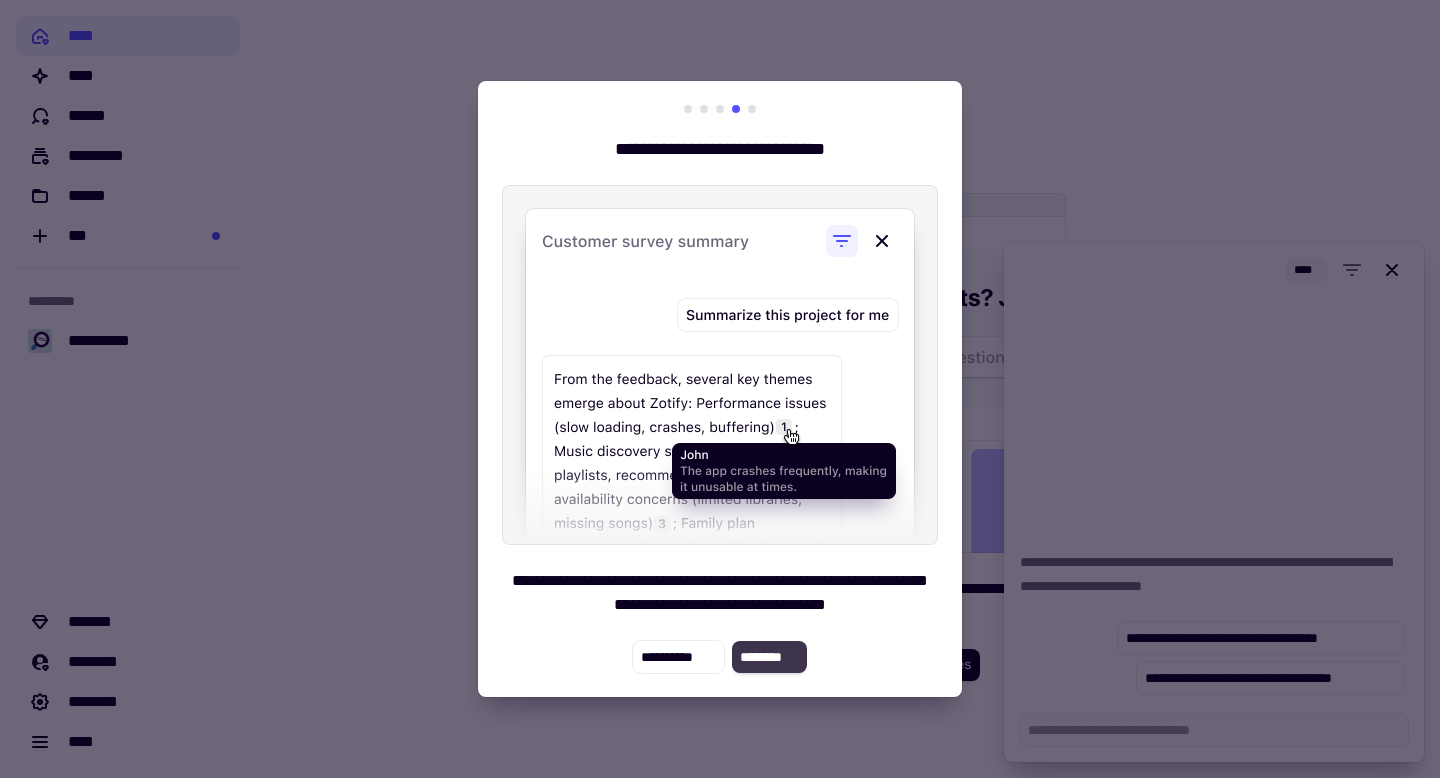 click on "********" 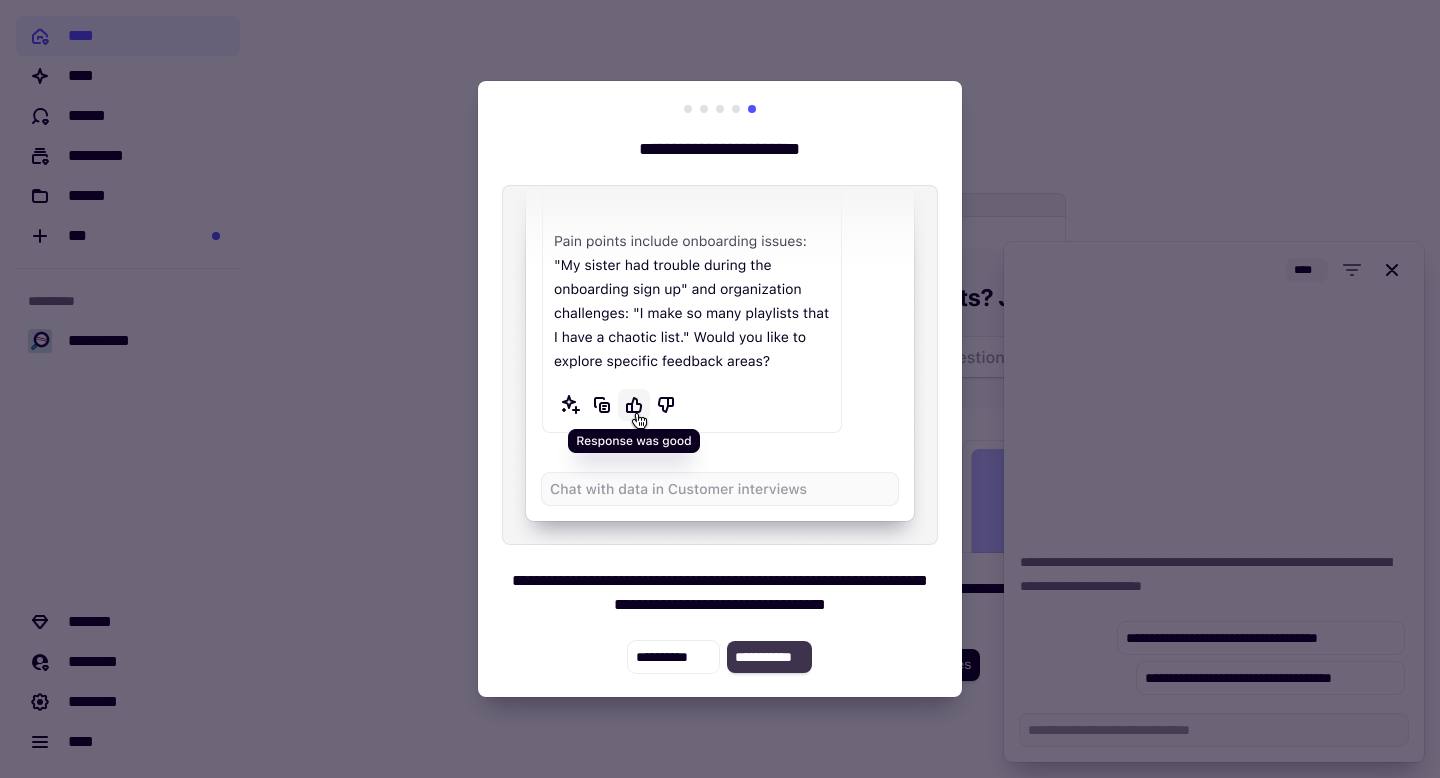 click on "**********" 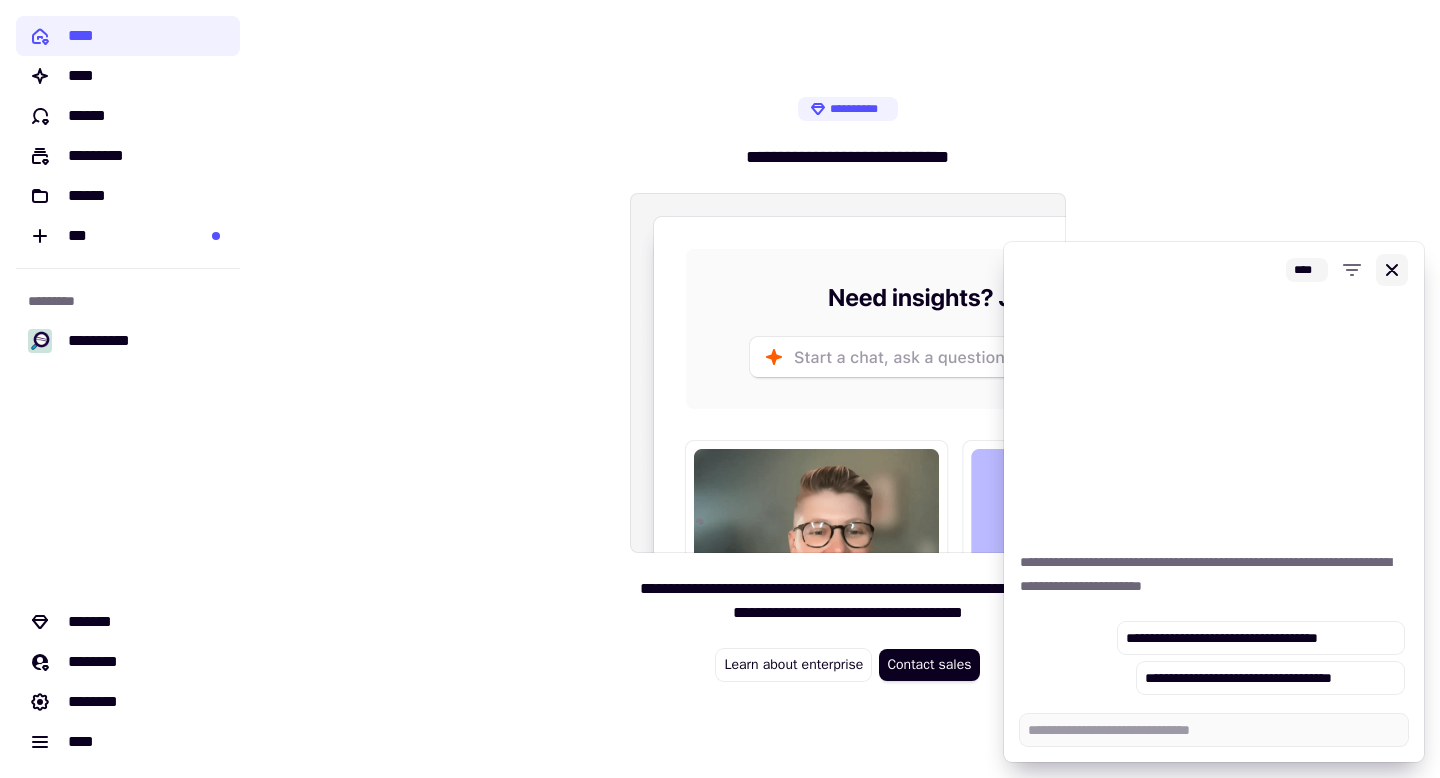 click 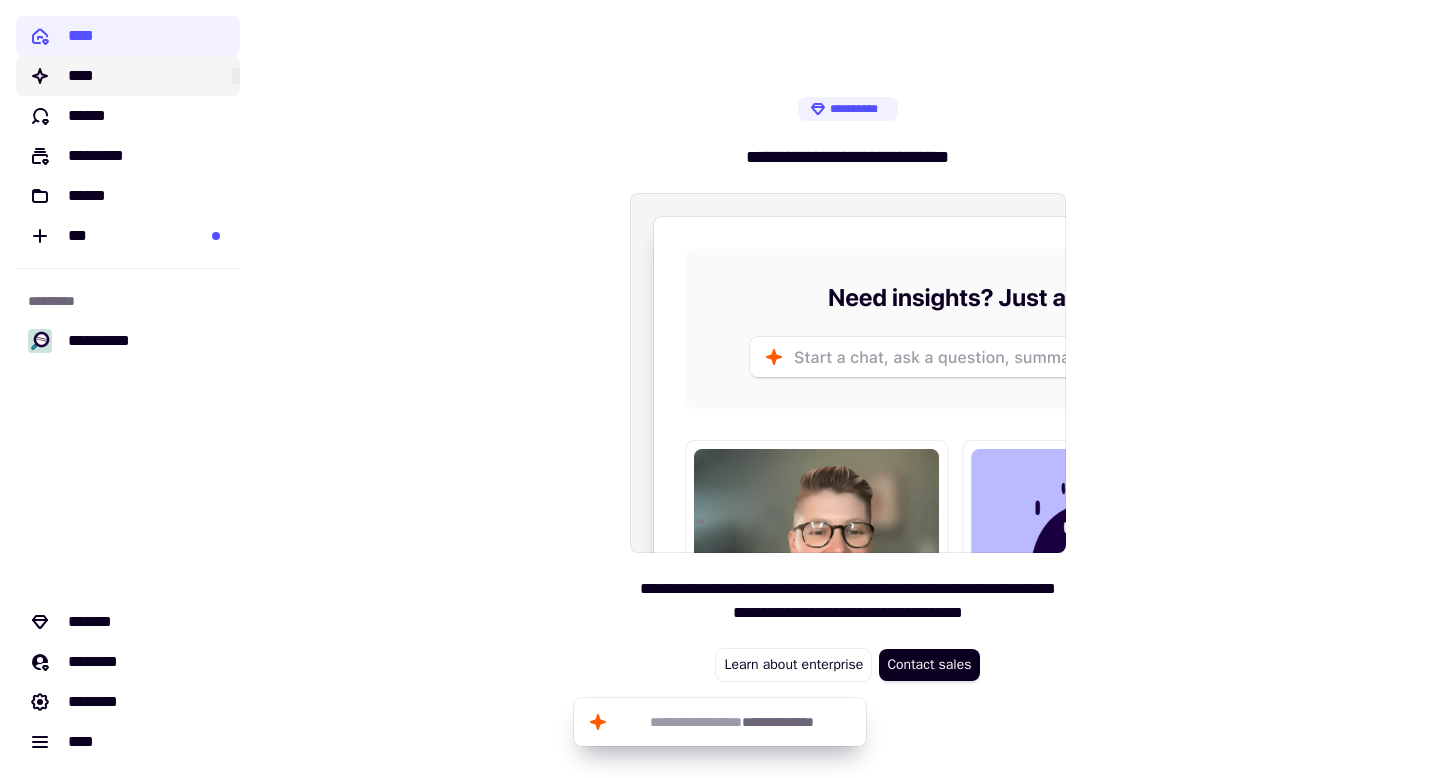 click on "****" 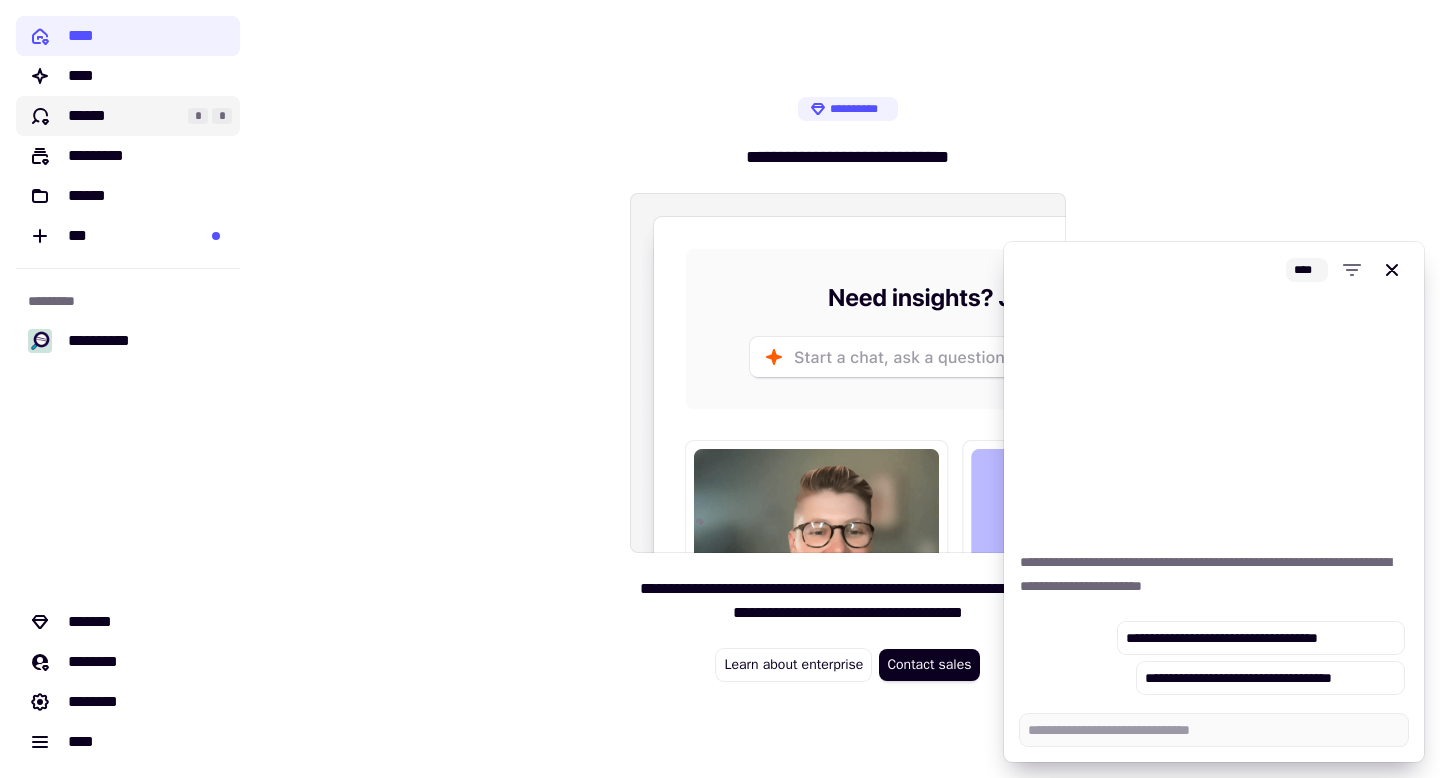 click on "******" 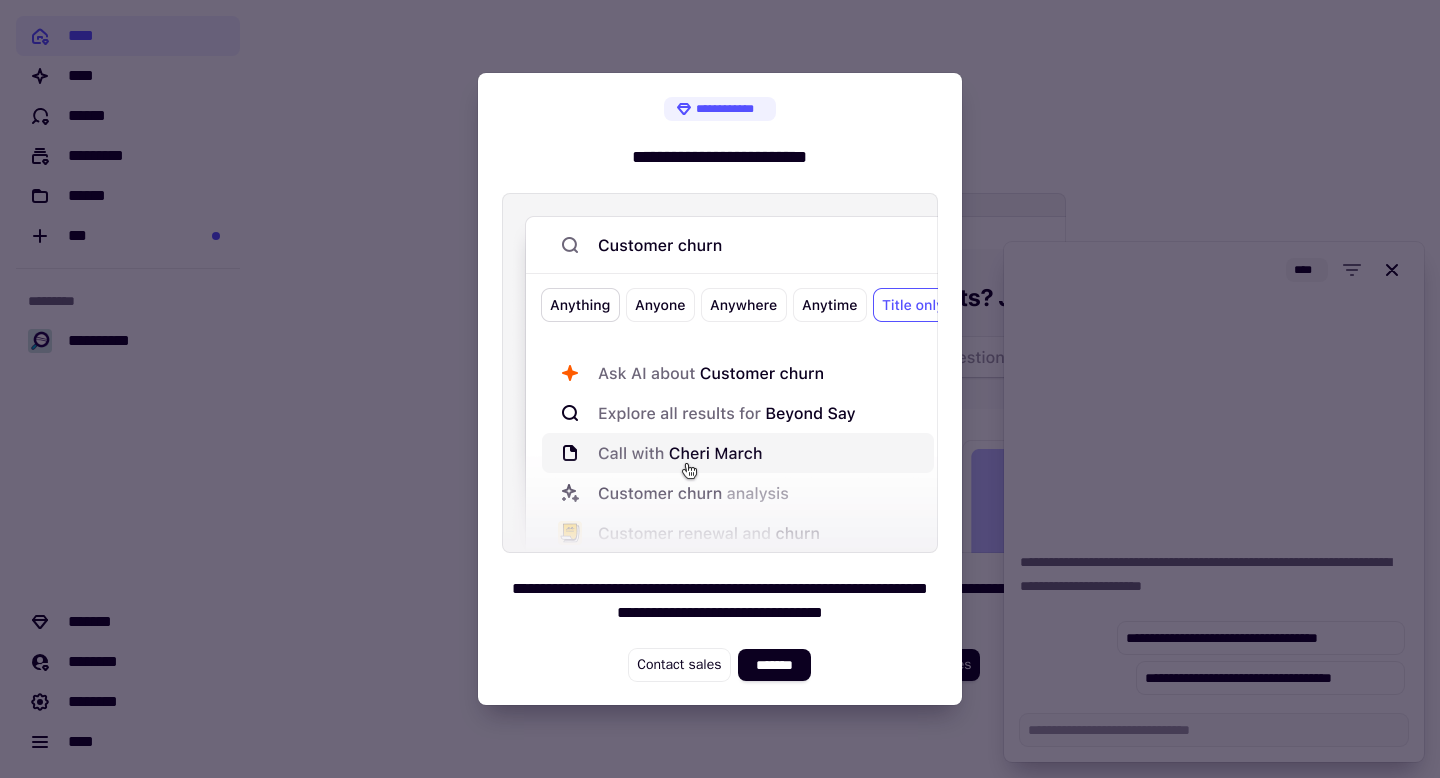 click at bounding box center (720, 389) 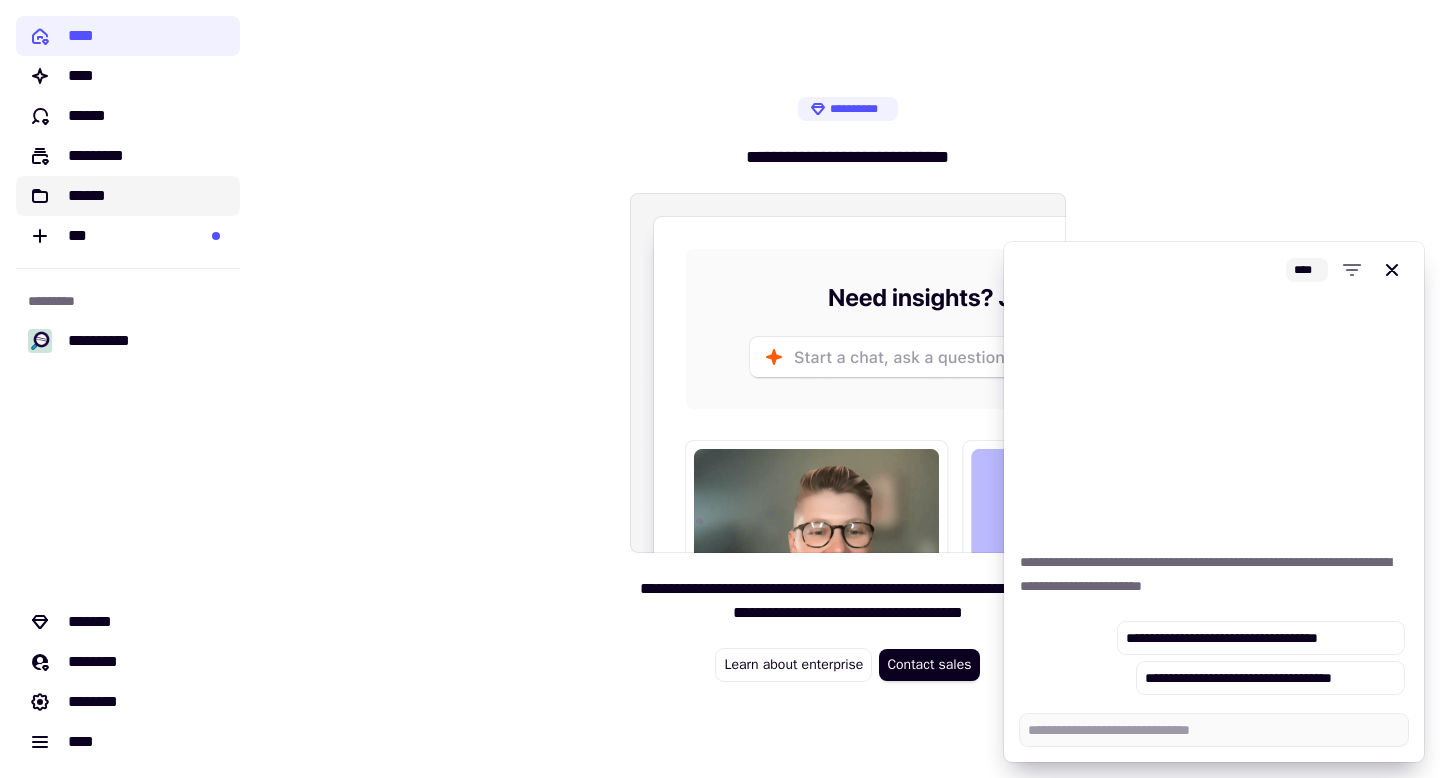 click on "******" 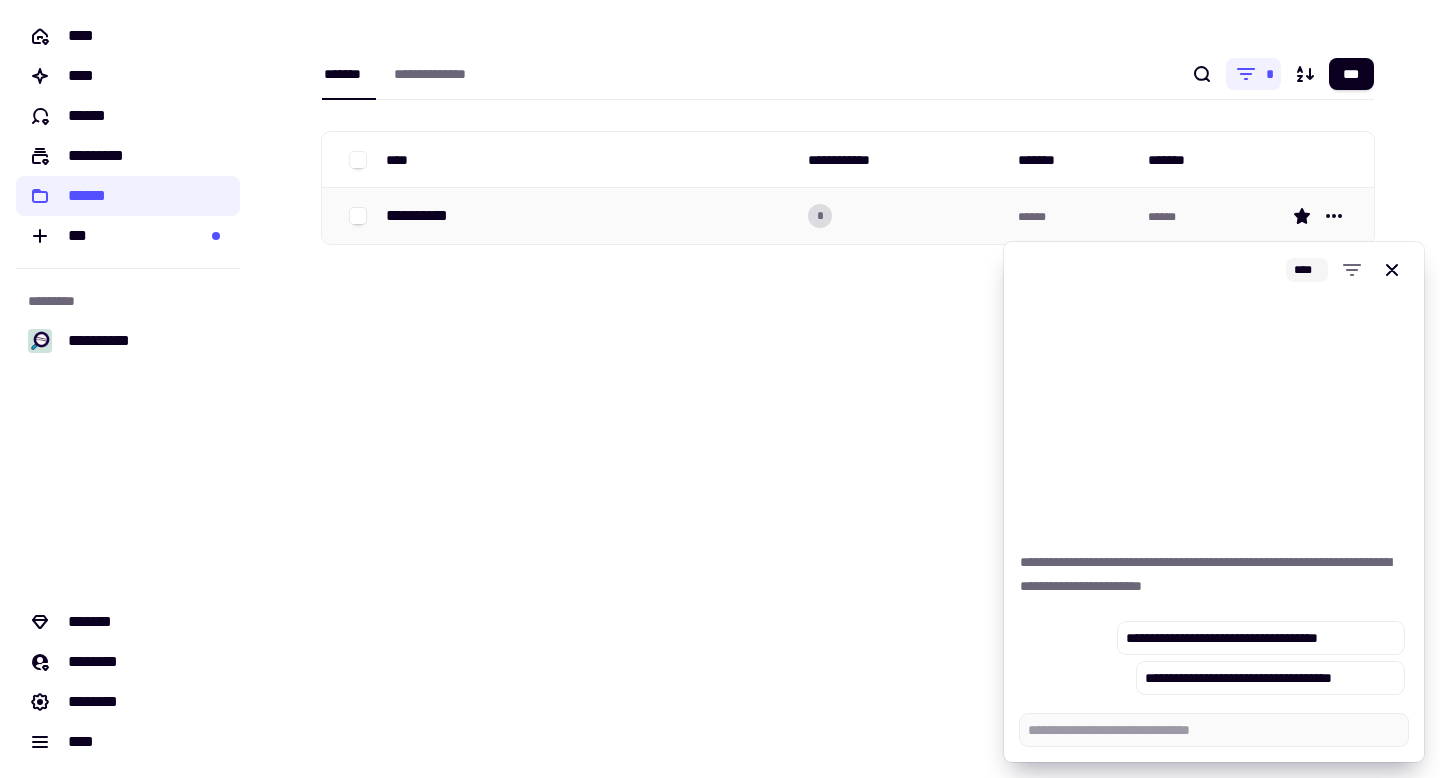 click on "**********" at bounding box center [589, 216] 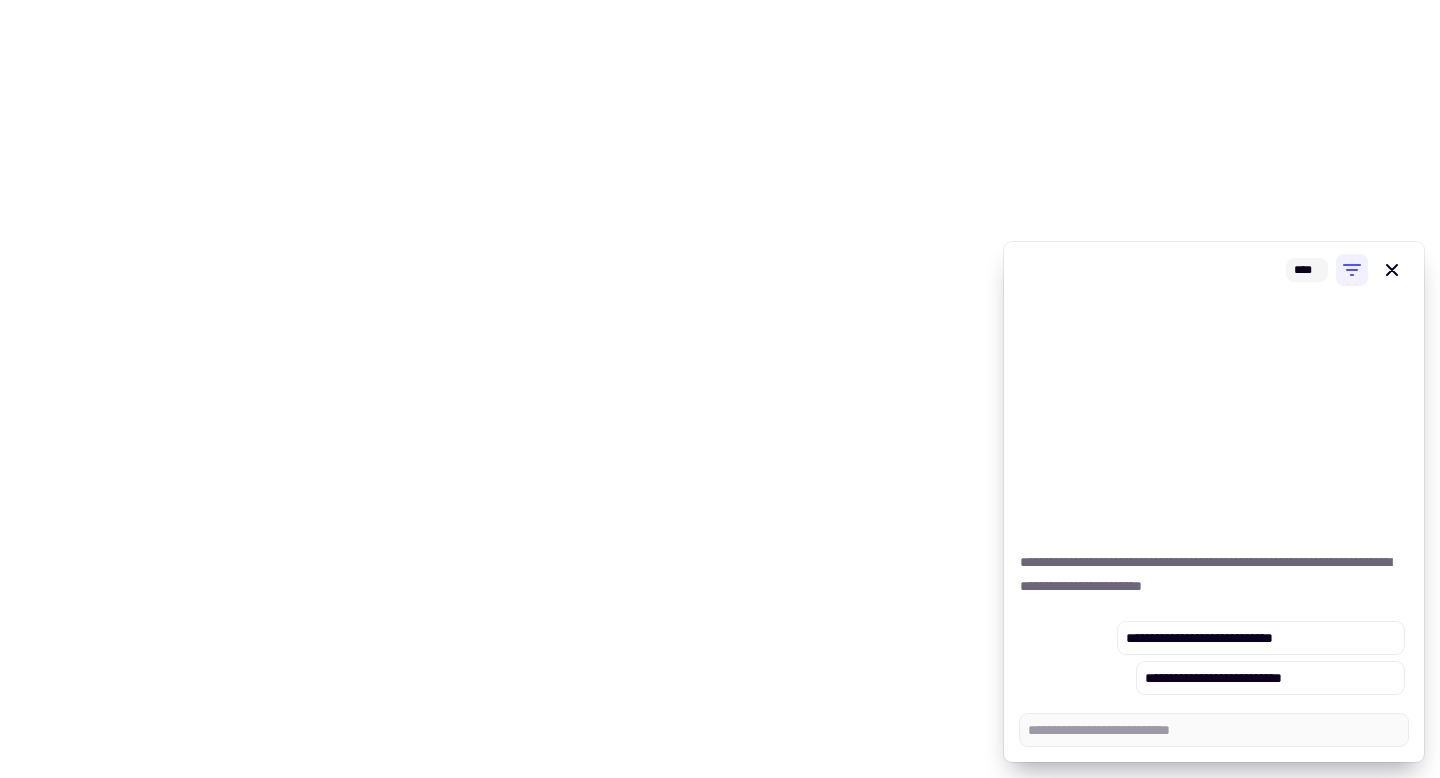 type on "*" 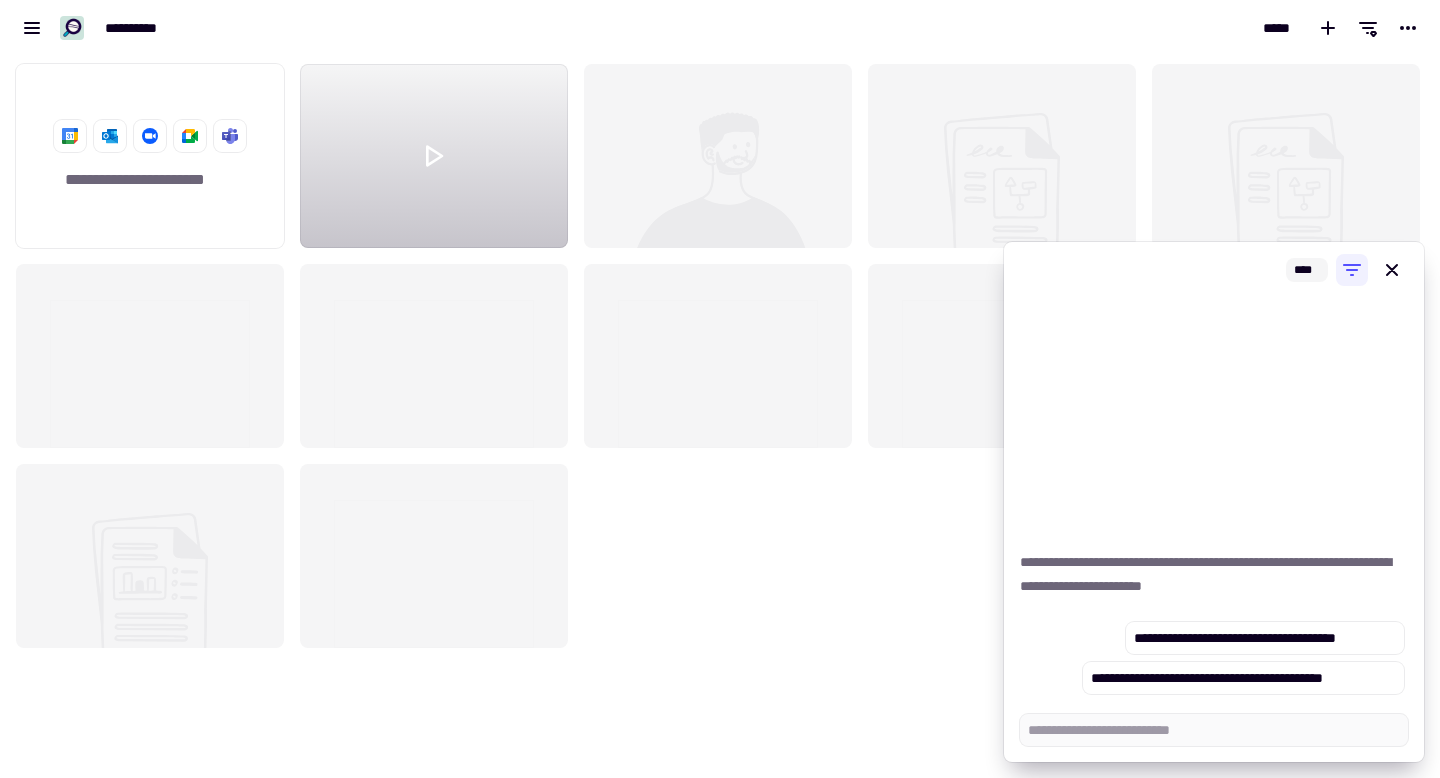 scroll, scrollTop: 1, scrollLeft: 1, axis: both 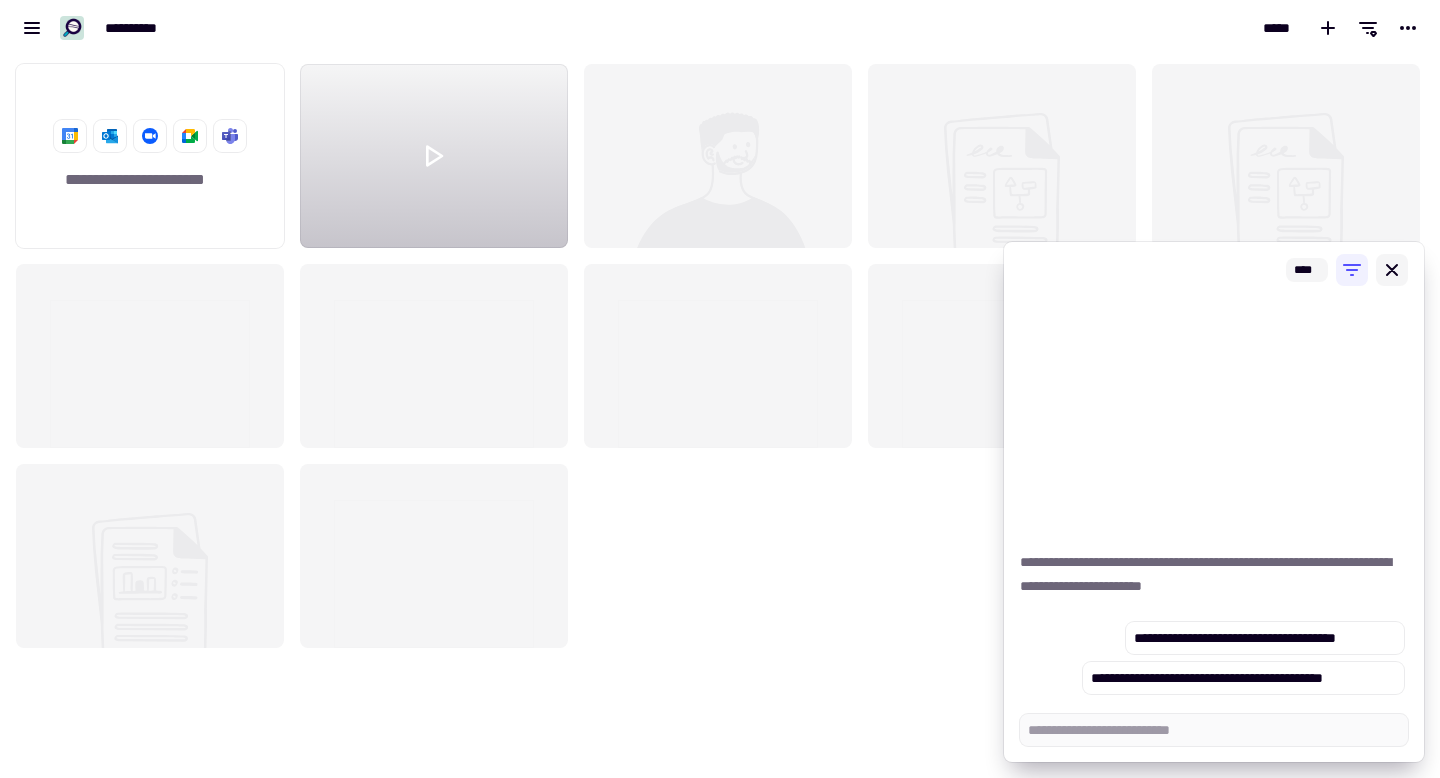 click 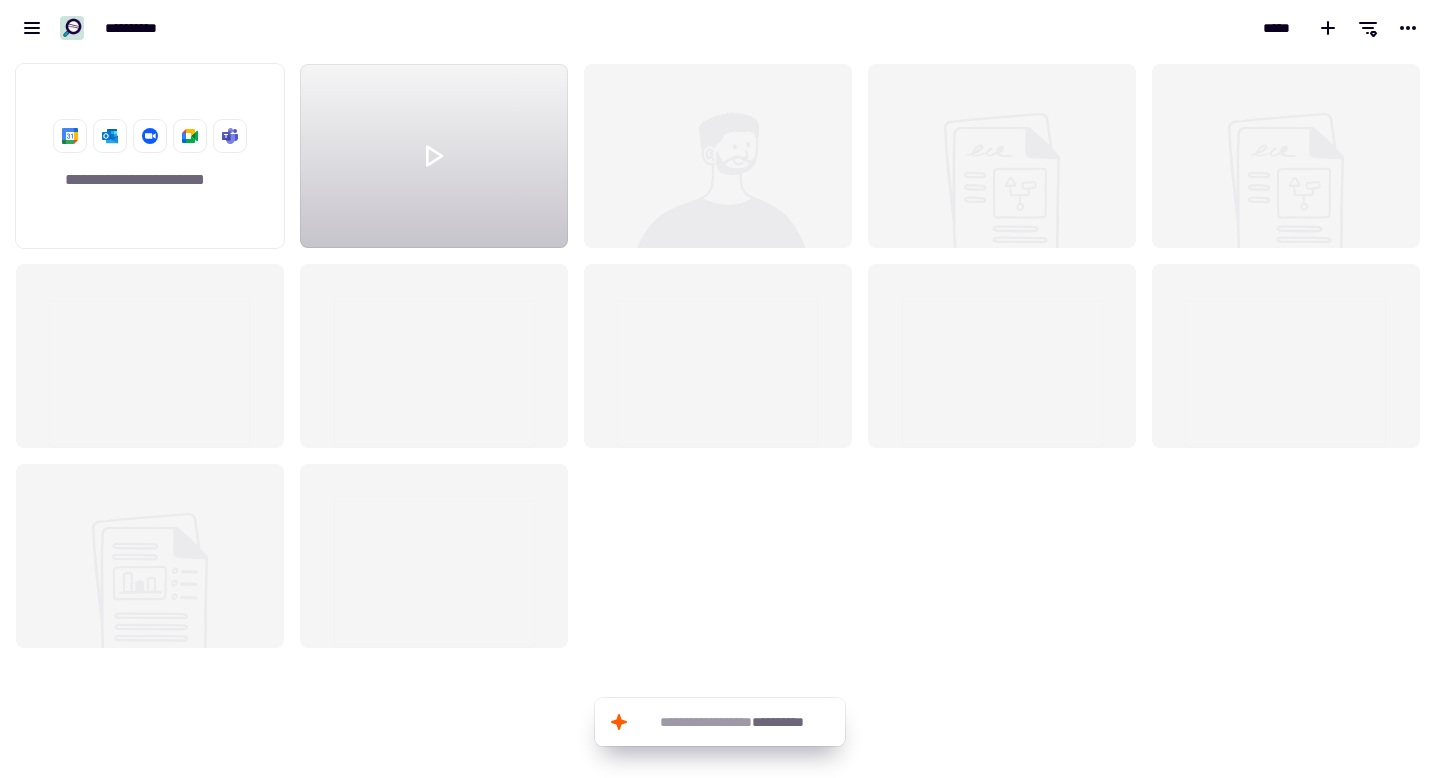 click 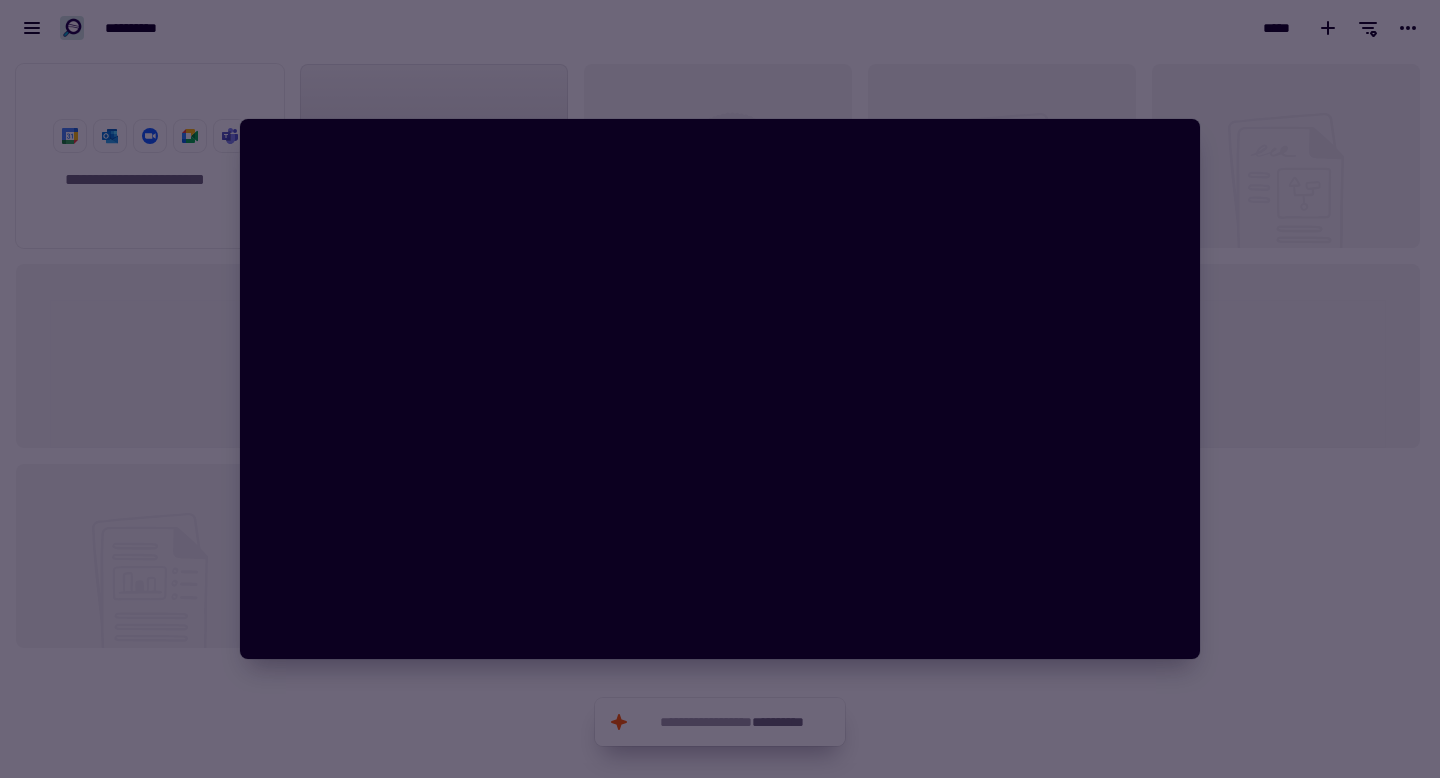 click at bounding box center [720, 389] 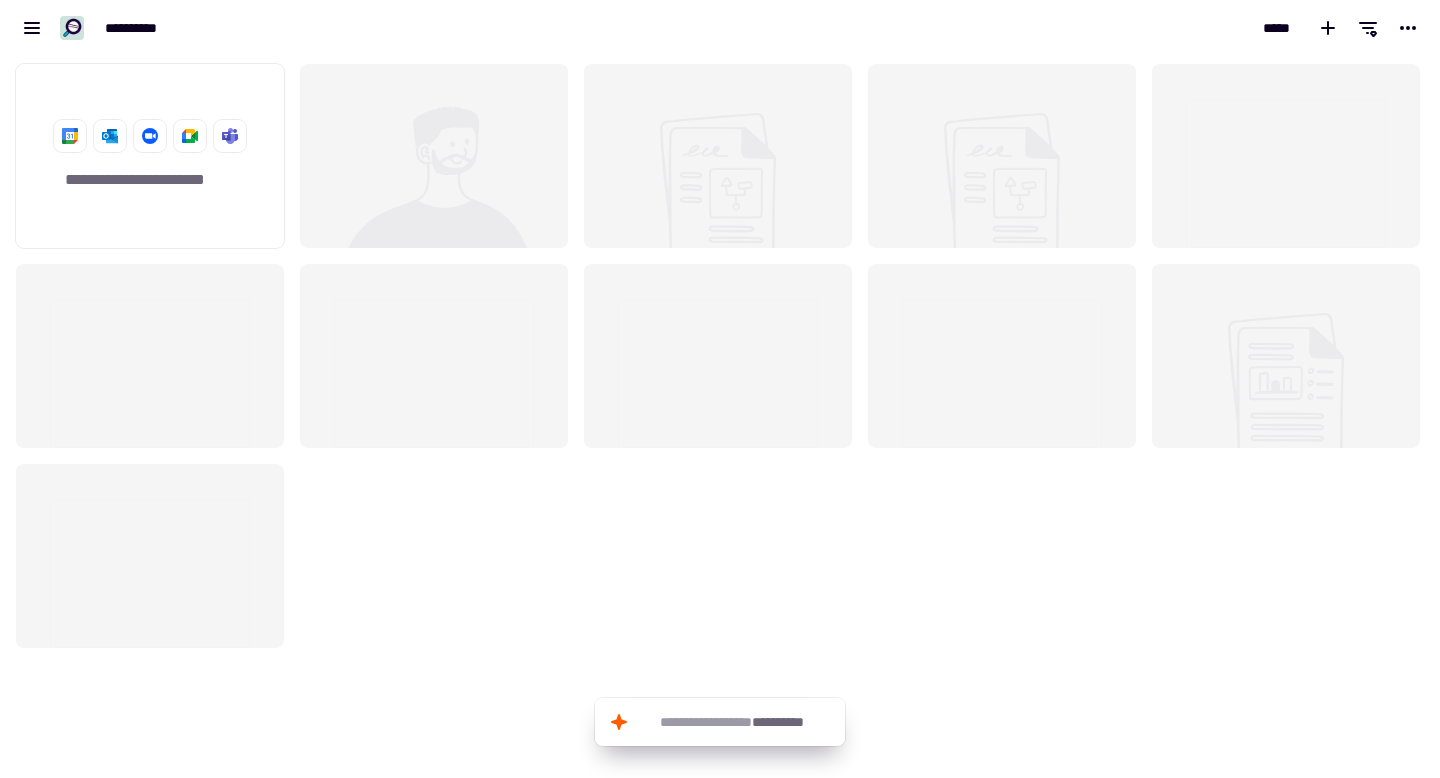 click 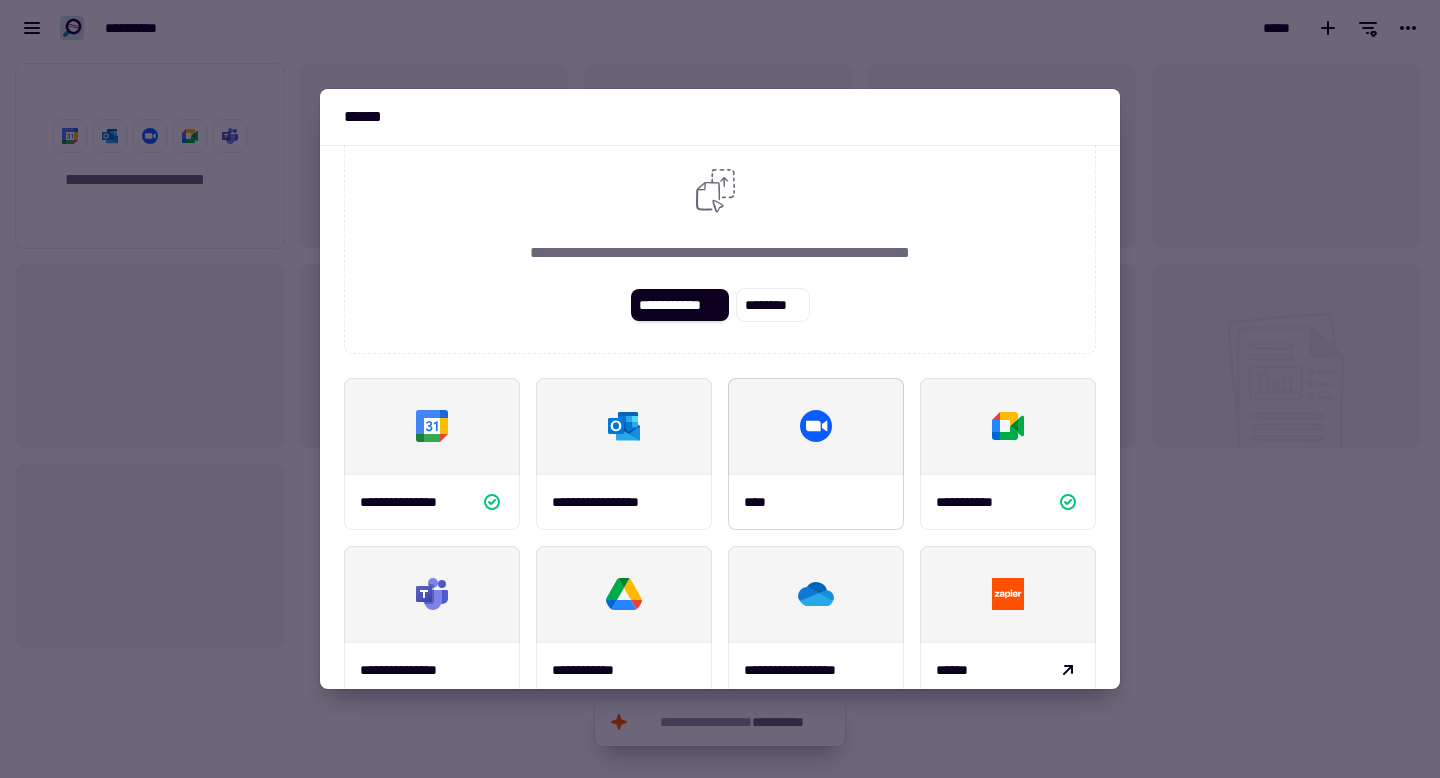 scroll, scrollTop: 39, scrollLeft: 0, axis: vertical 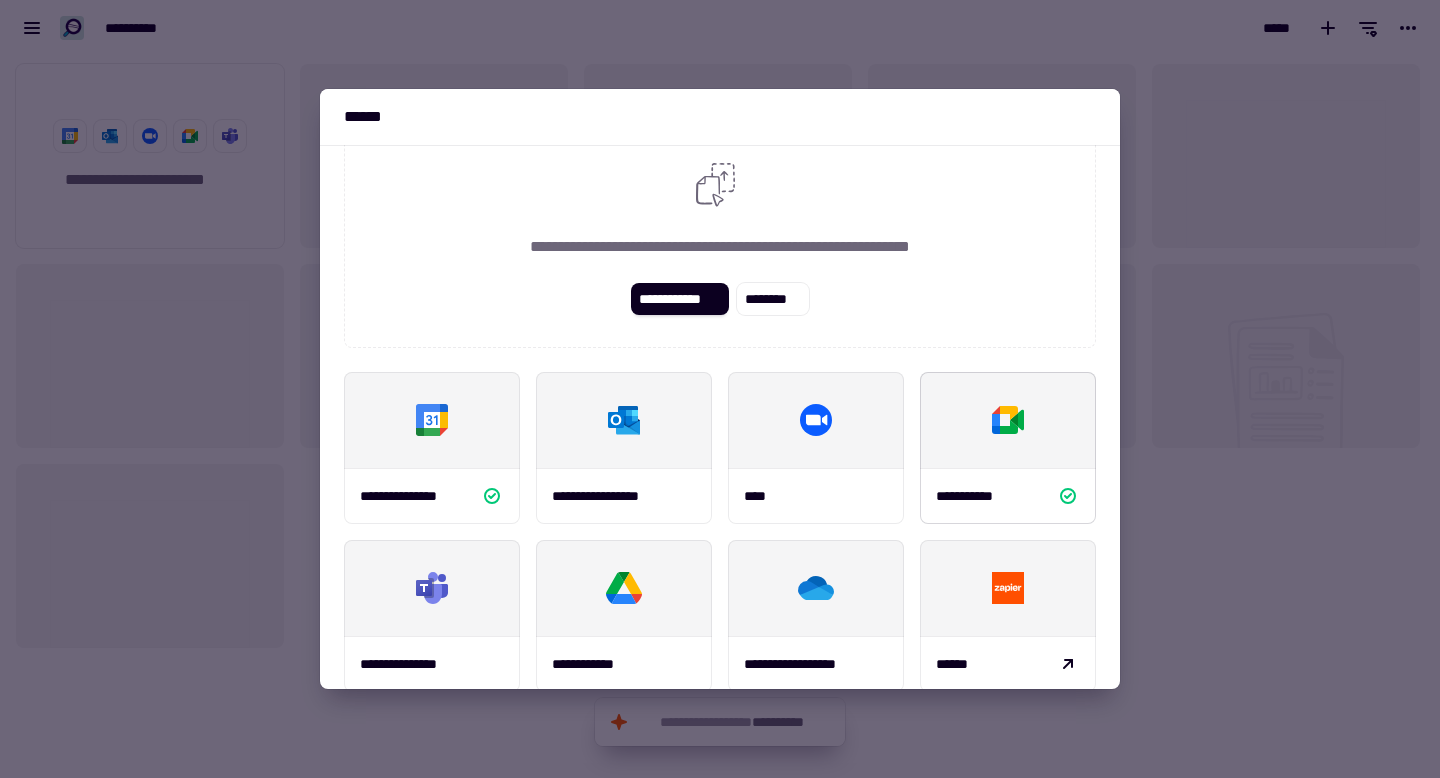 click at bounding box center (1008, 420) 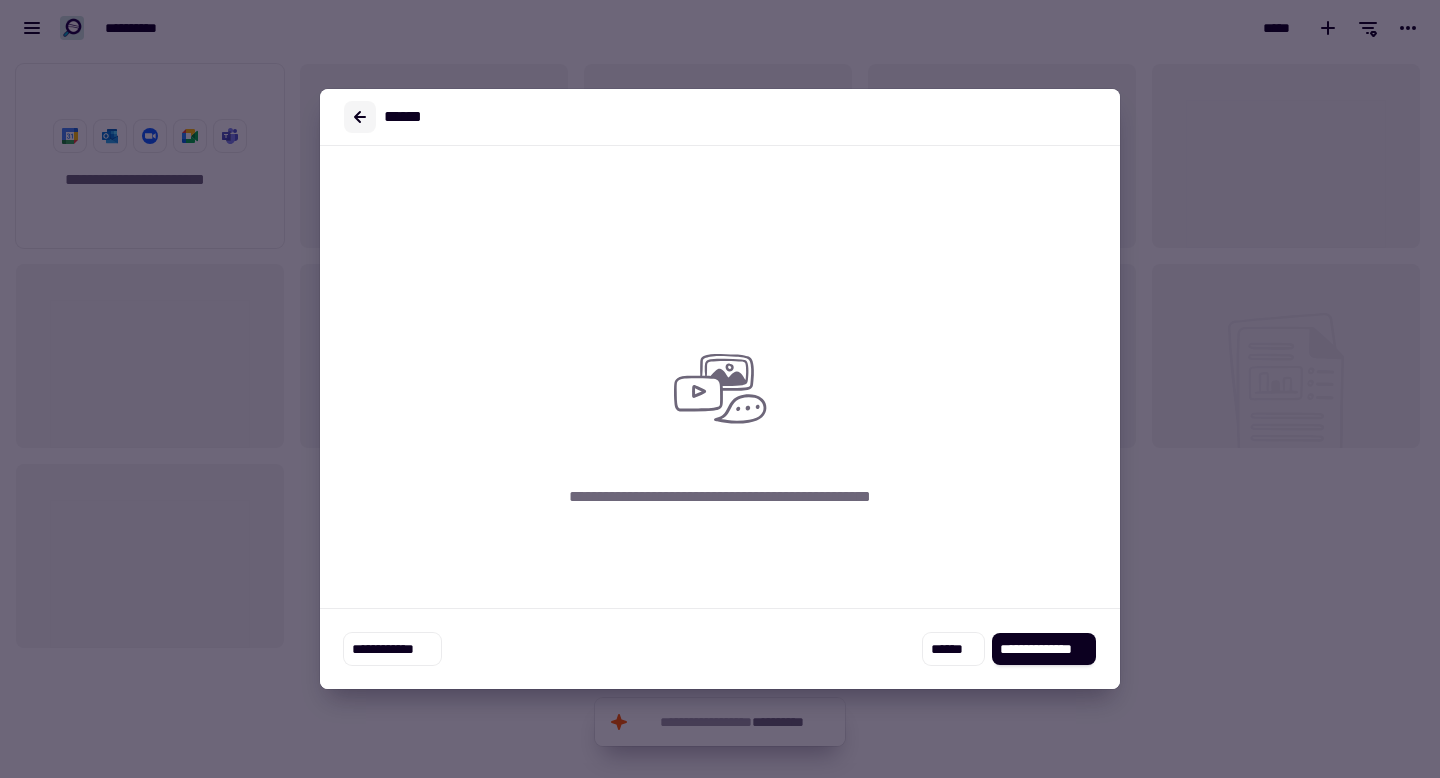 click 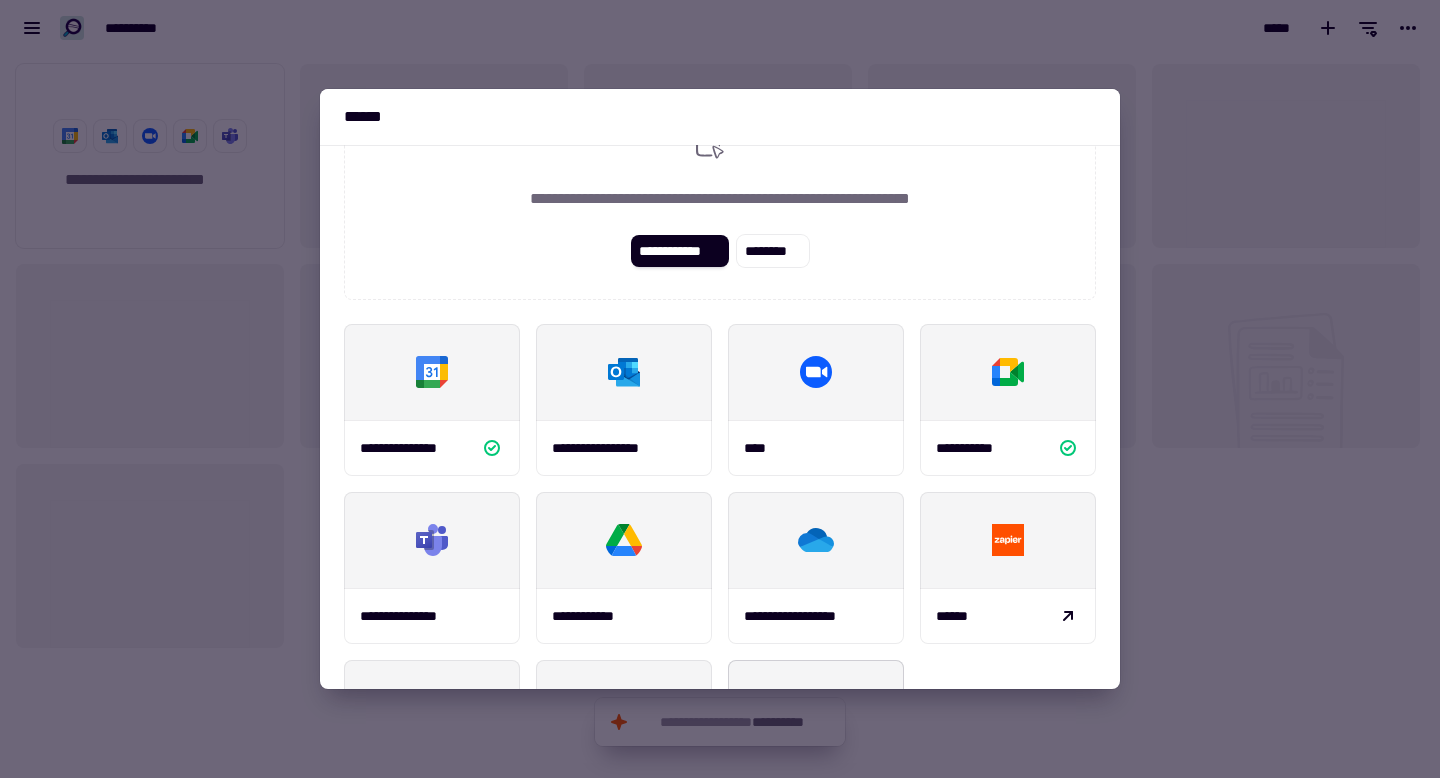scroll, scrollTop: 0, scrollLeft: 0, axis: both 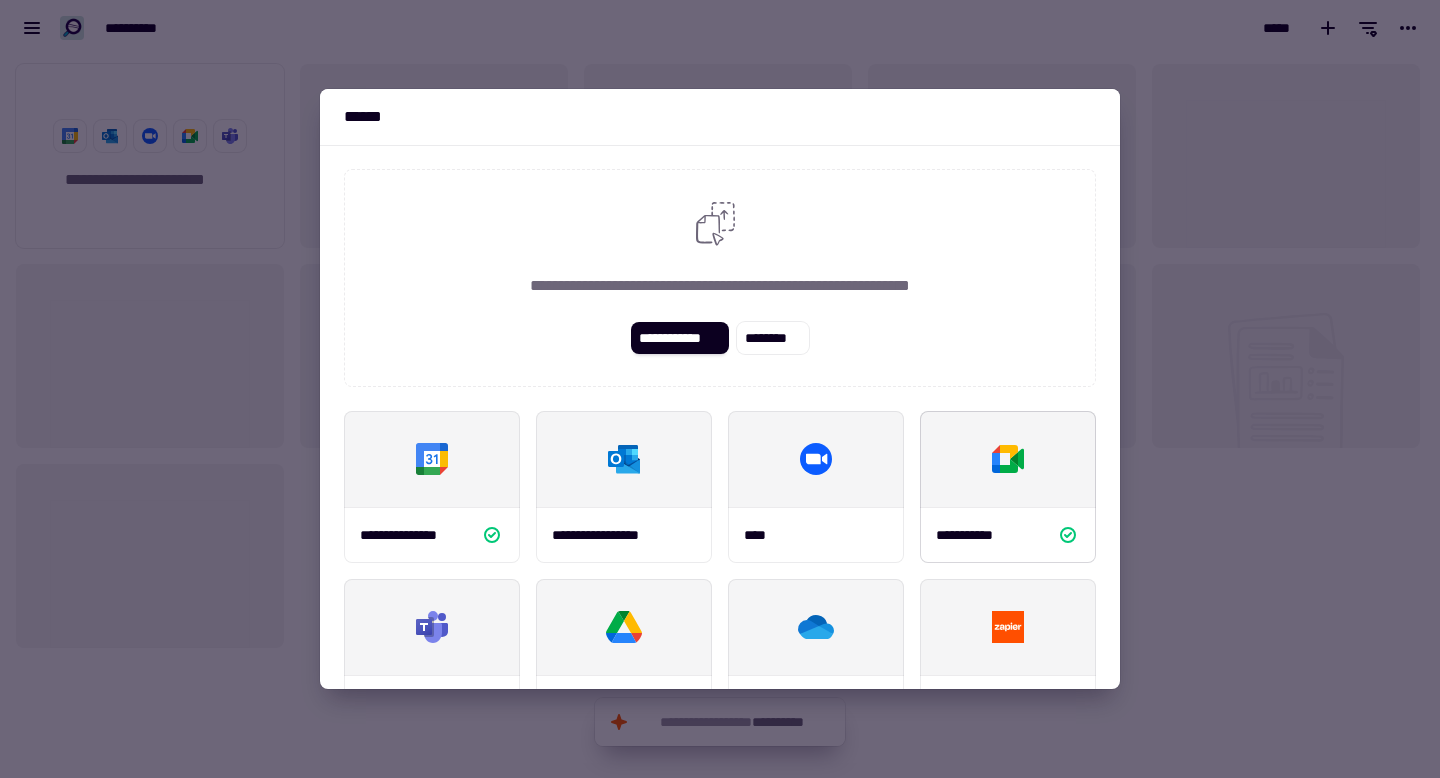 click at bounding box center [1008, 459] 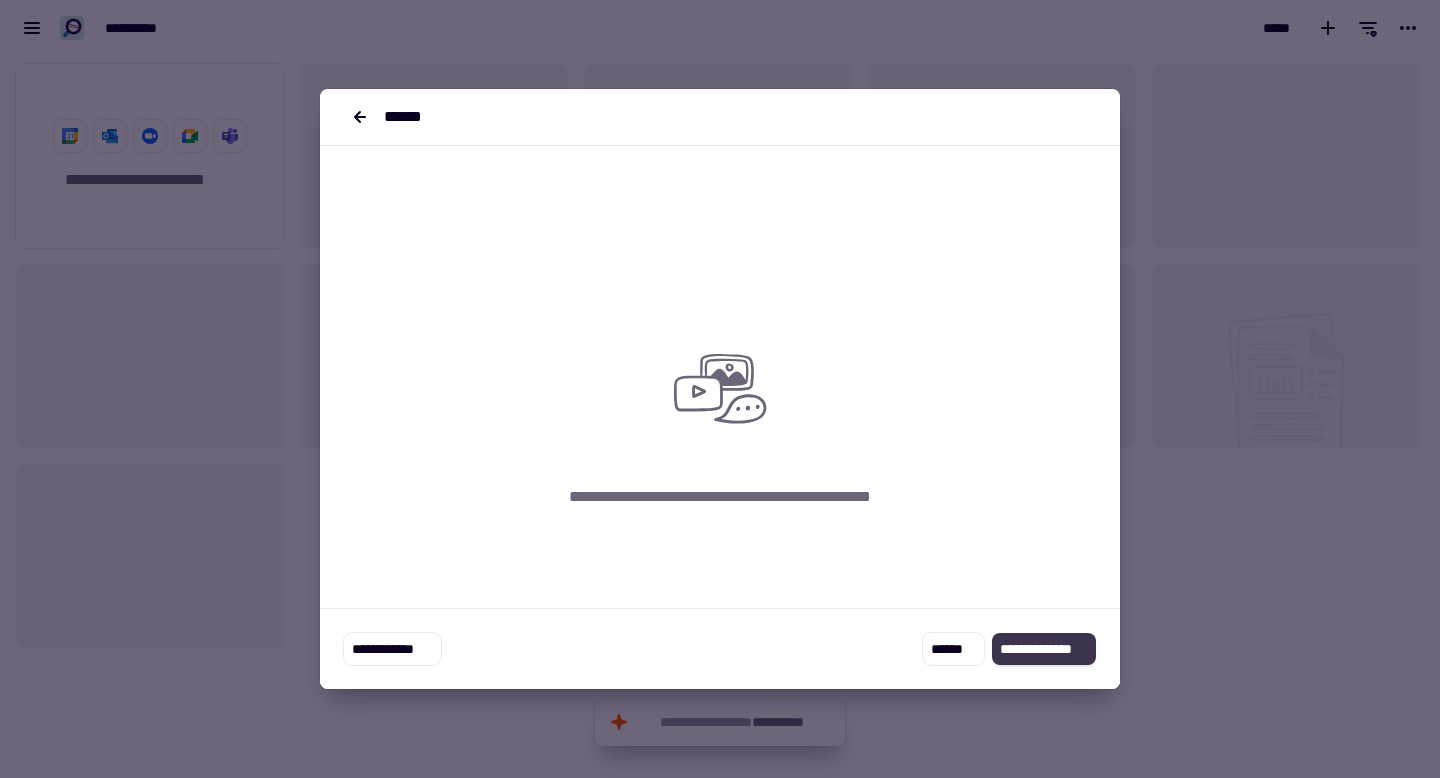 click on "**********" 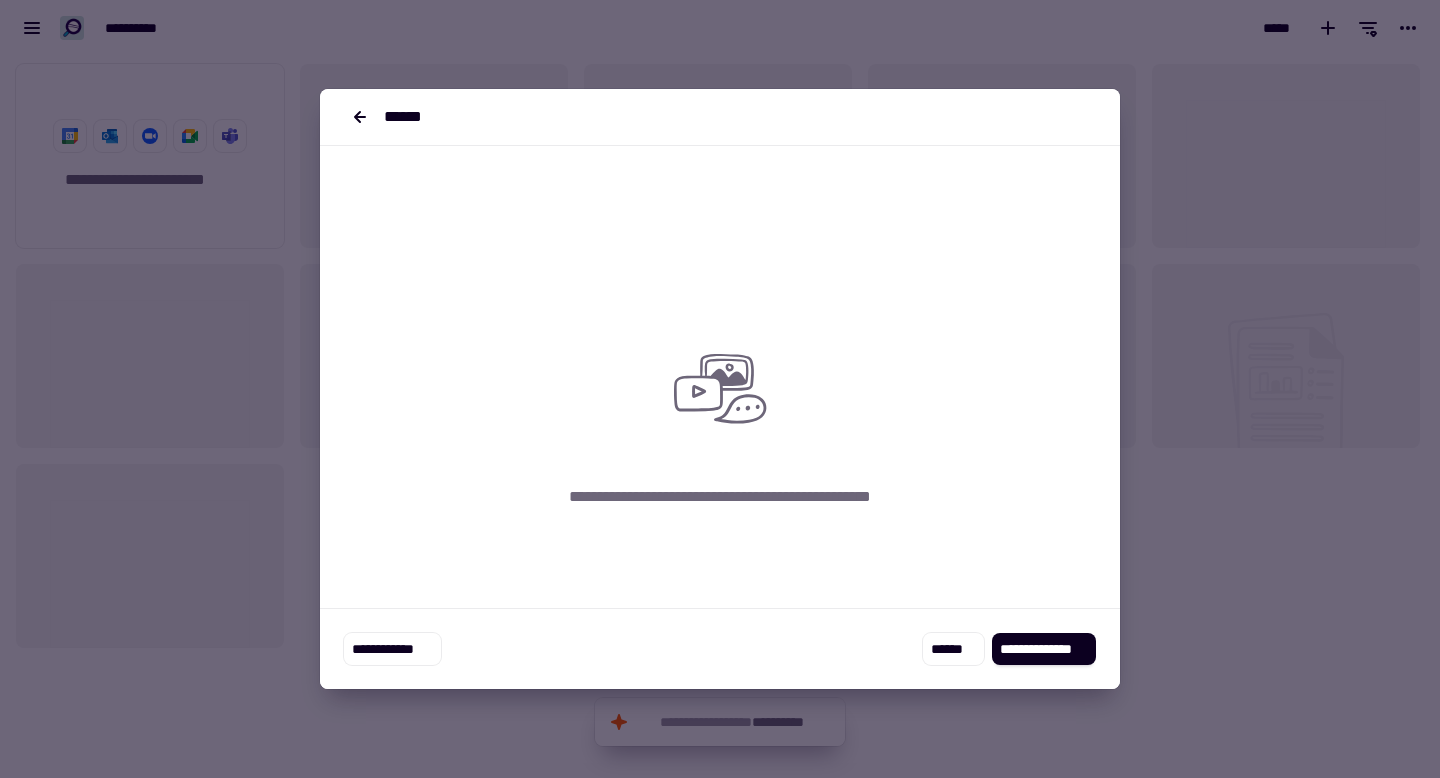 click at bounding box center [720, 389] 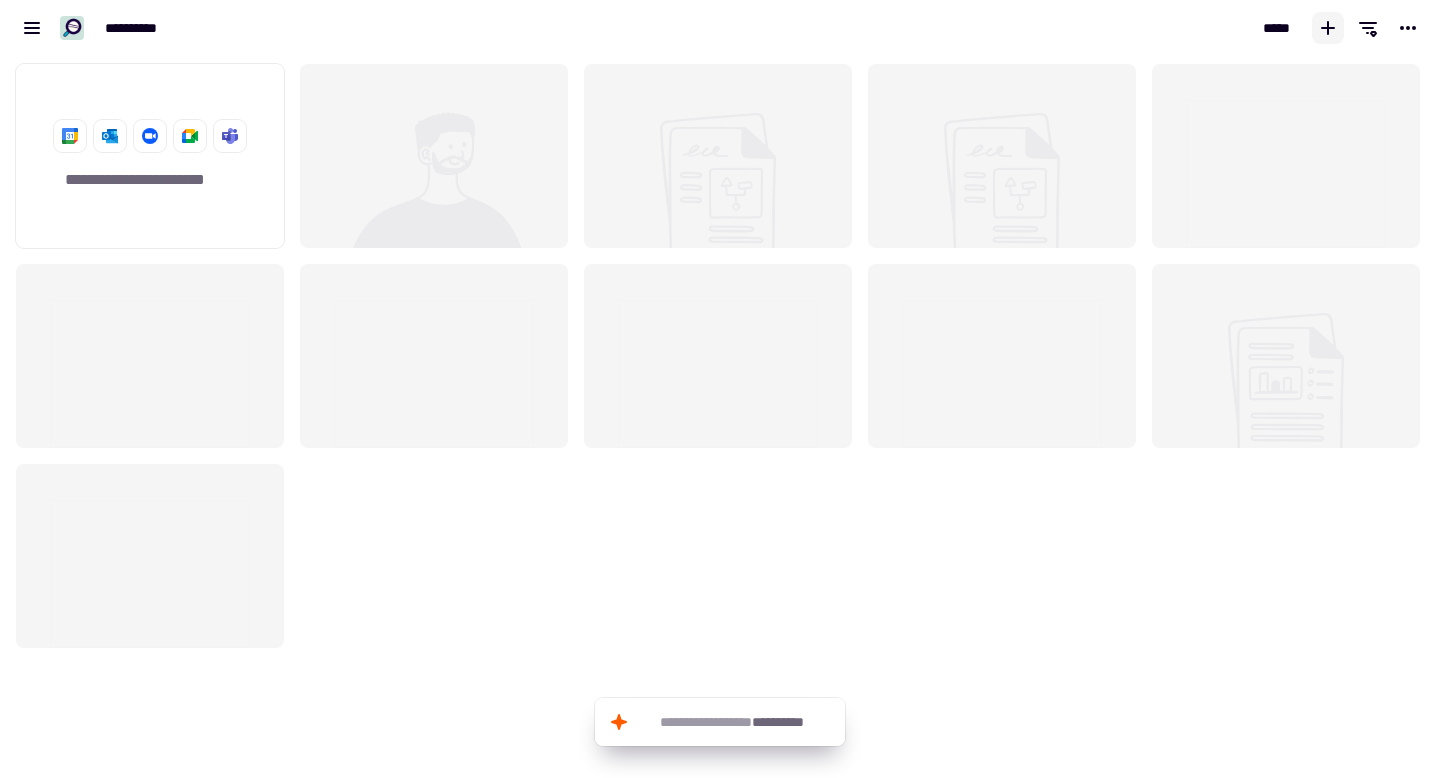 click 